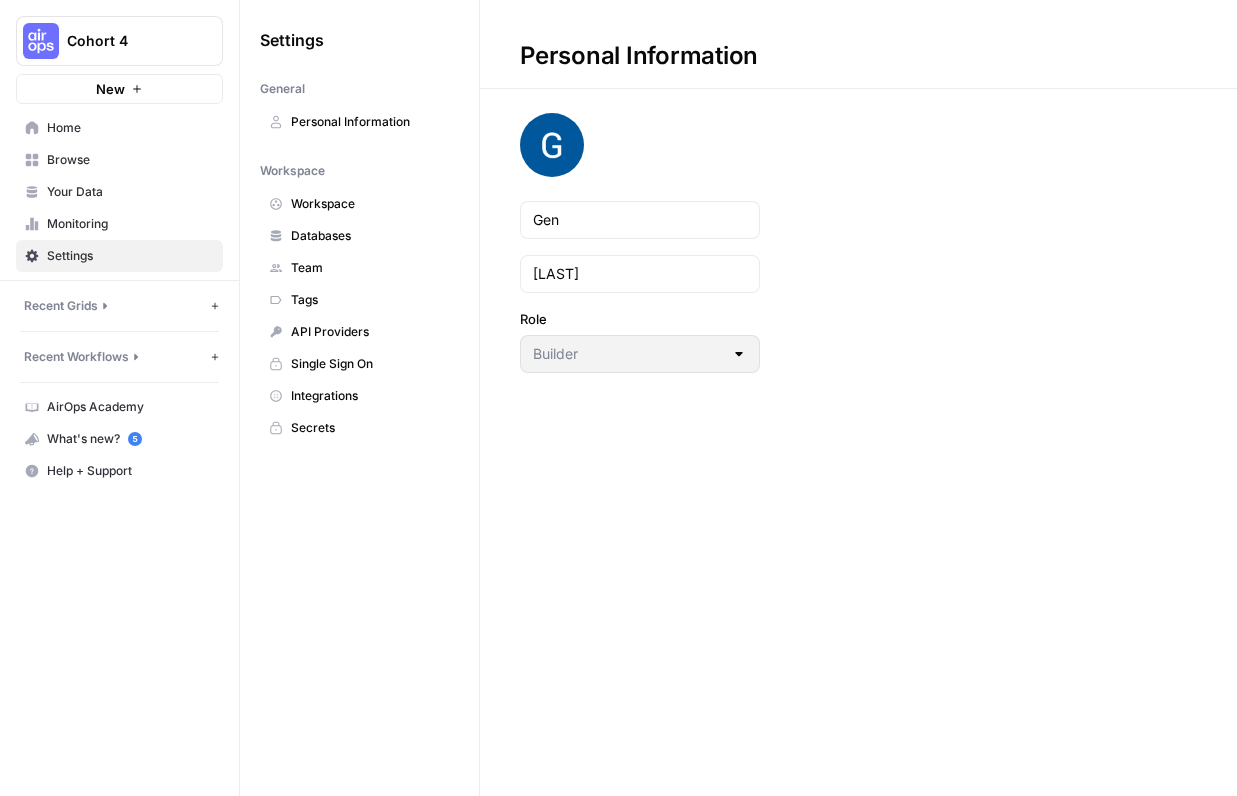 scroll, scrollTop: 0, scrollLeft: 0, axis: both 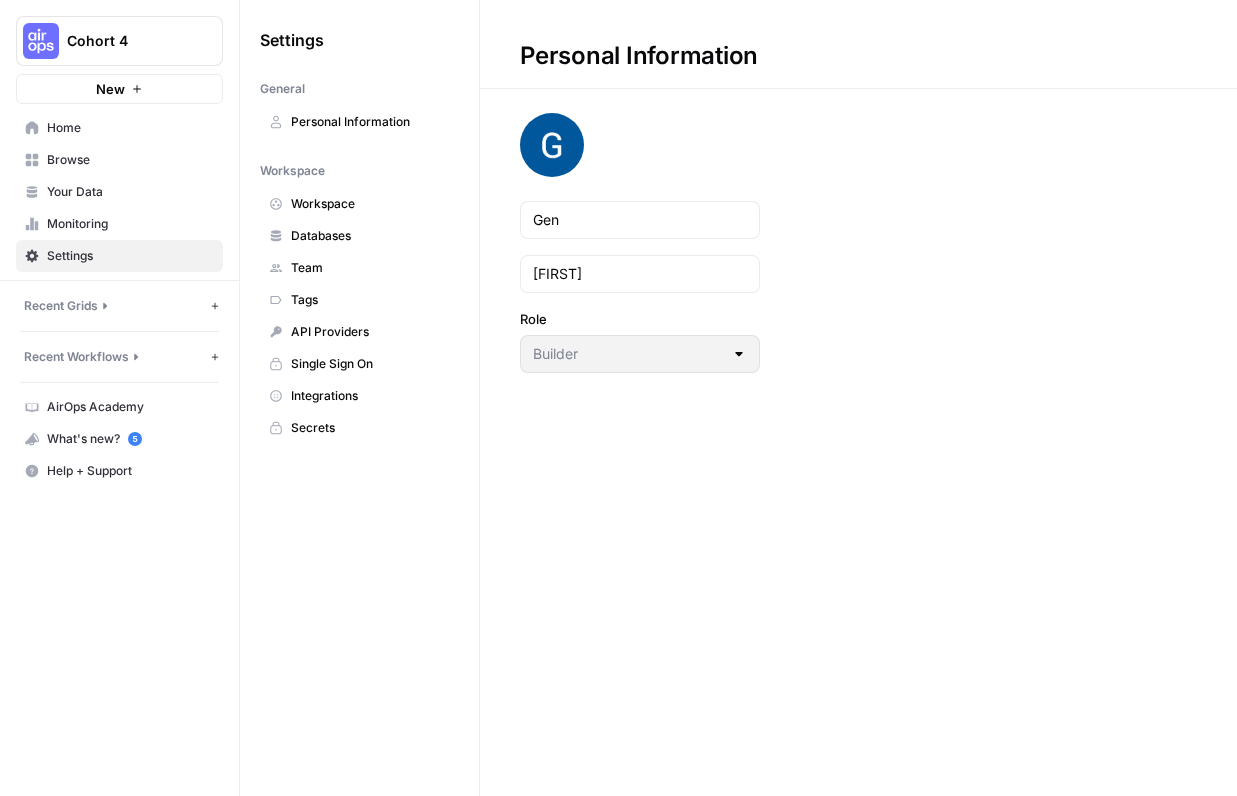 click on "Home" at bounding box center [130, 128] 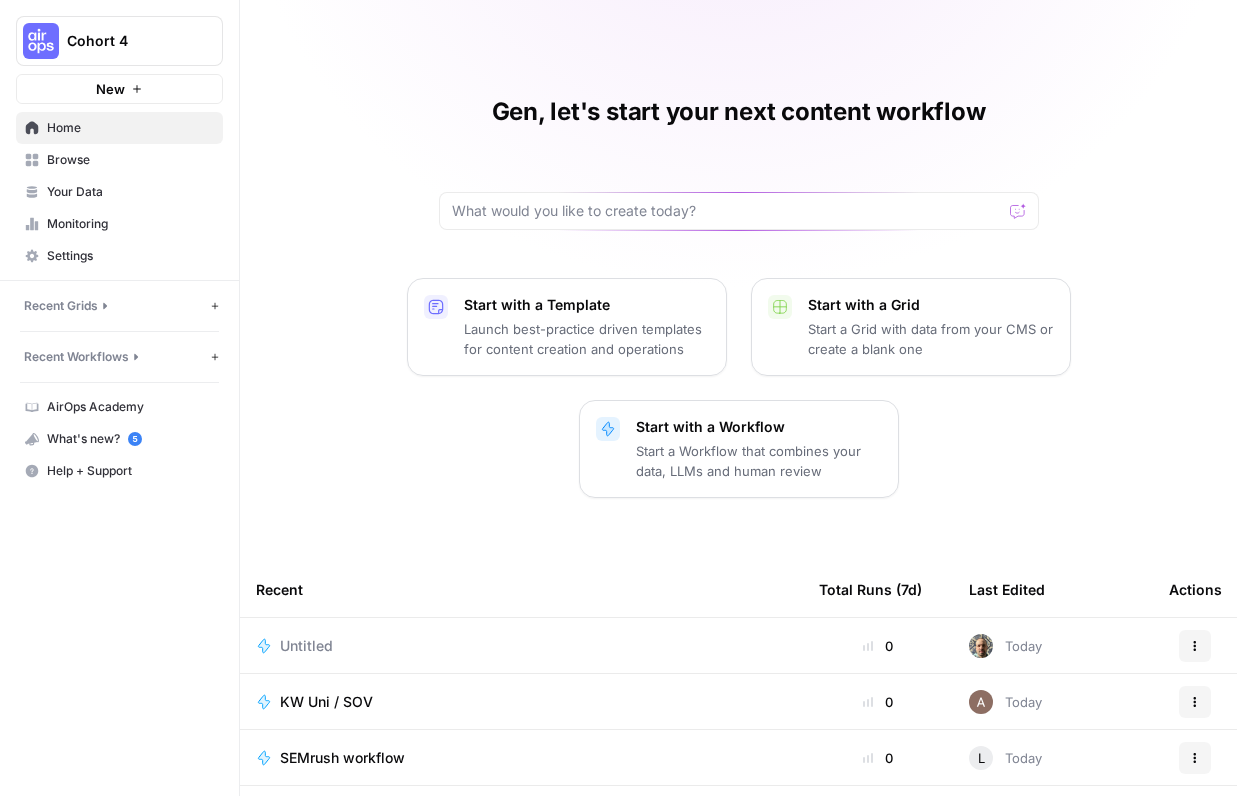 scroll, scrollTop: 0, scrollLeft: 0, axis: both 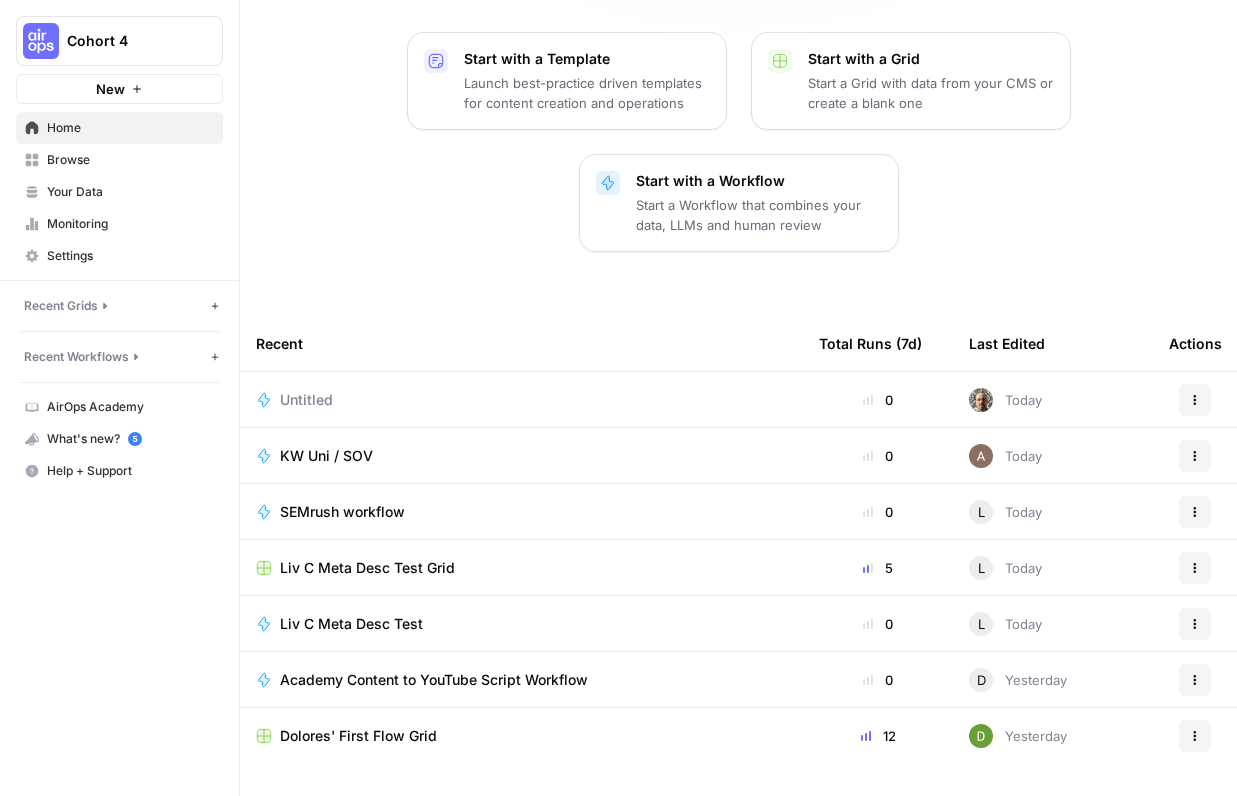 click on "Browse" at bounding box center [130, 160] 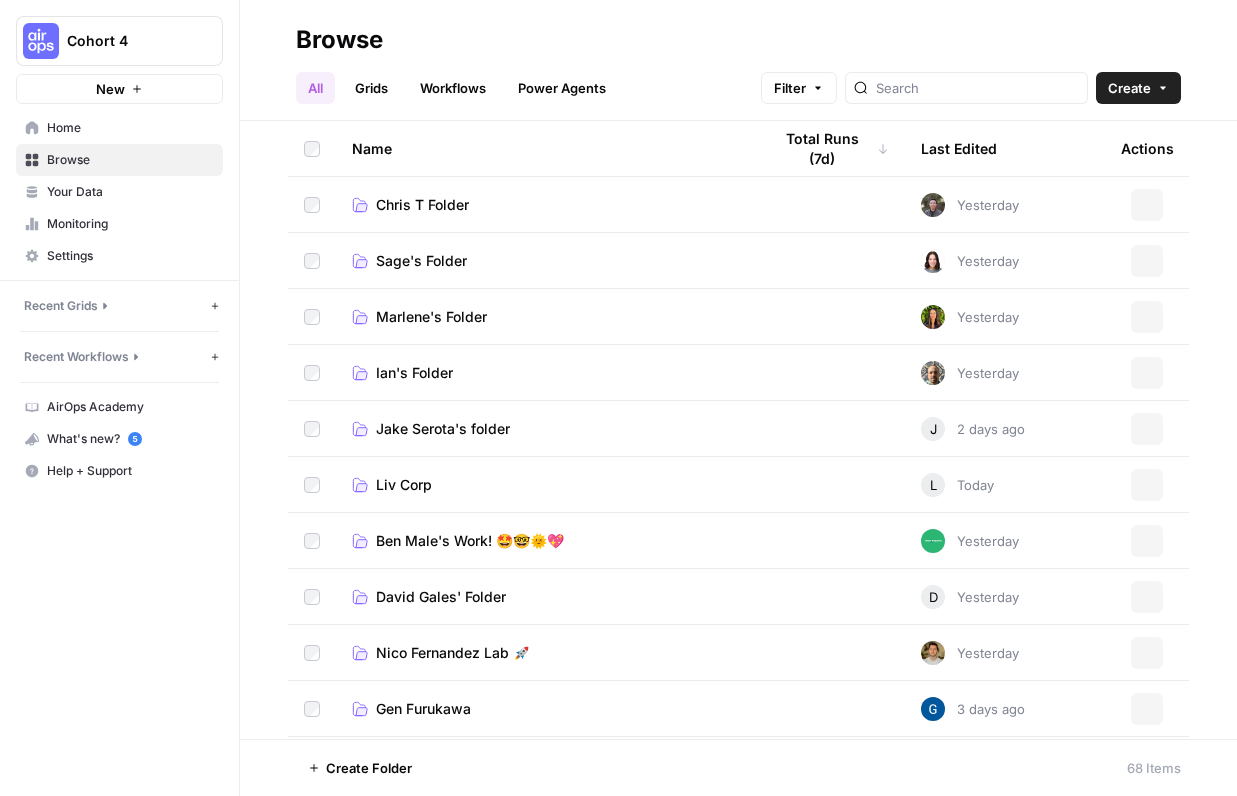 scroll, scrollTop: 0, scrollLeft: 0, axis: both 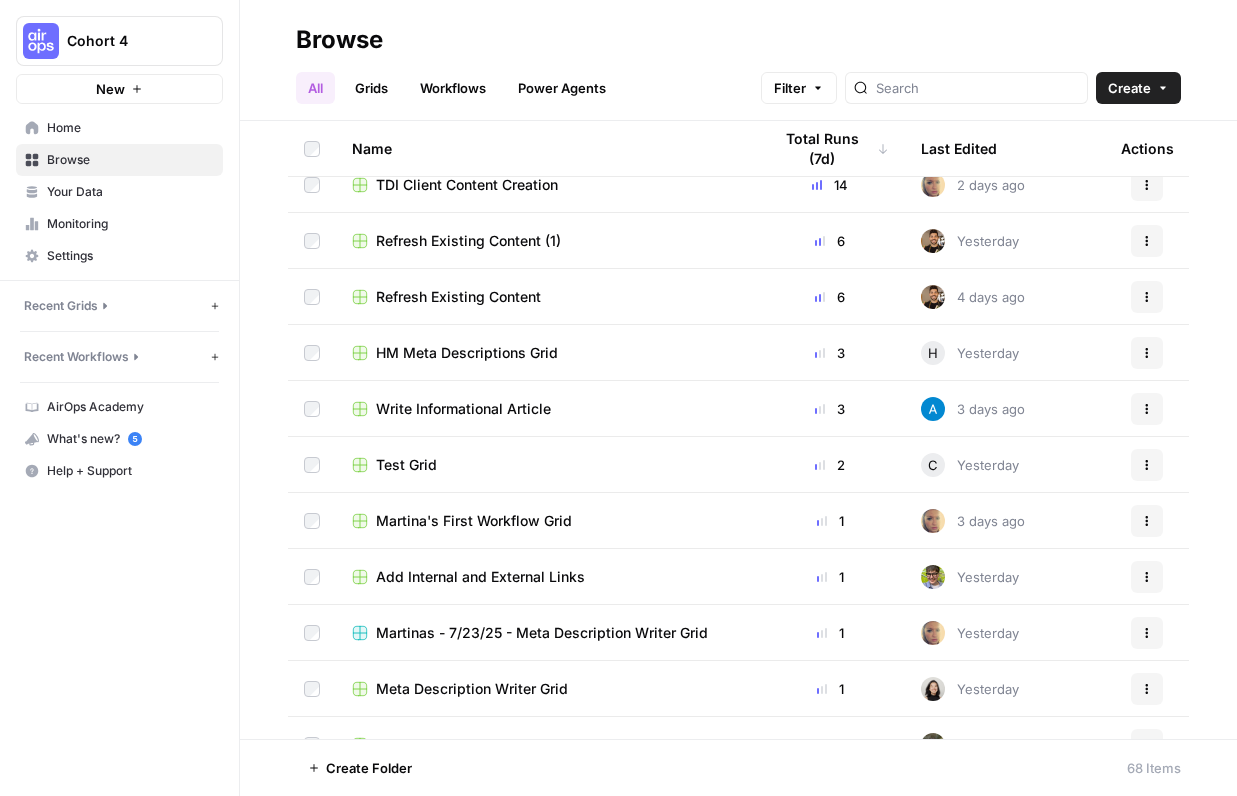 click on "Your Data" at bounding box center (130, 192) 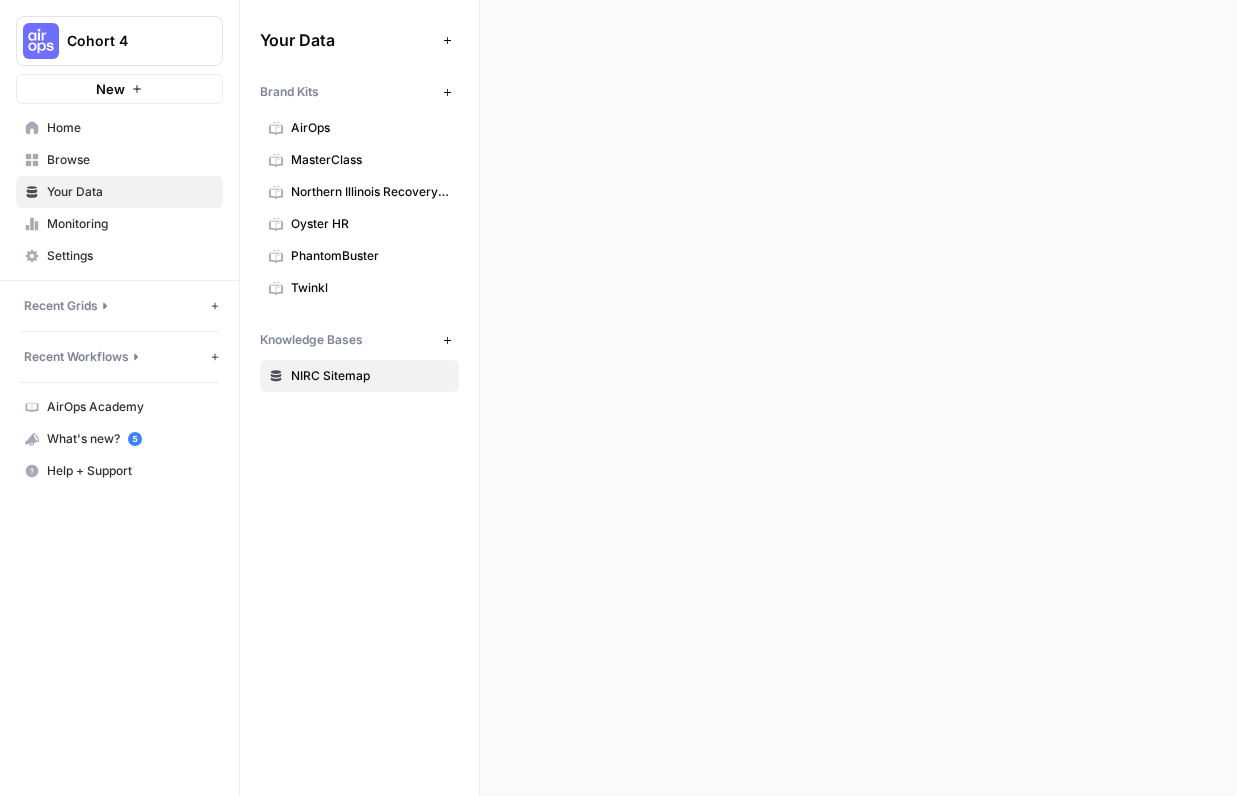 scroll, scrollTop: 0, scrollLeft: 0, axis: both 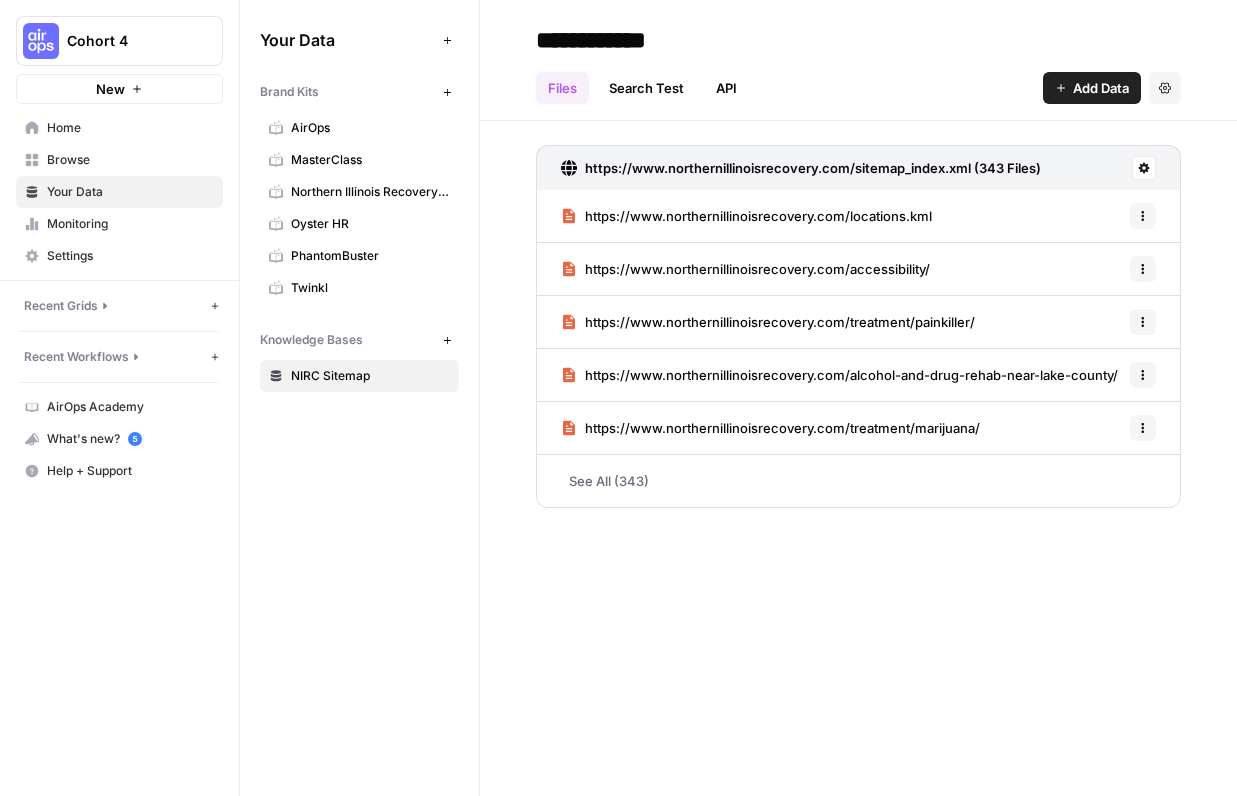 click on "Monitoring" at bounding box center (130, 224) 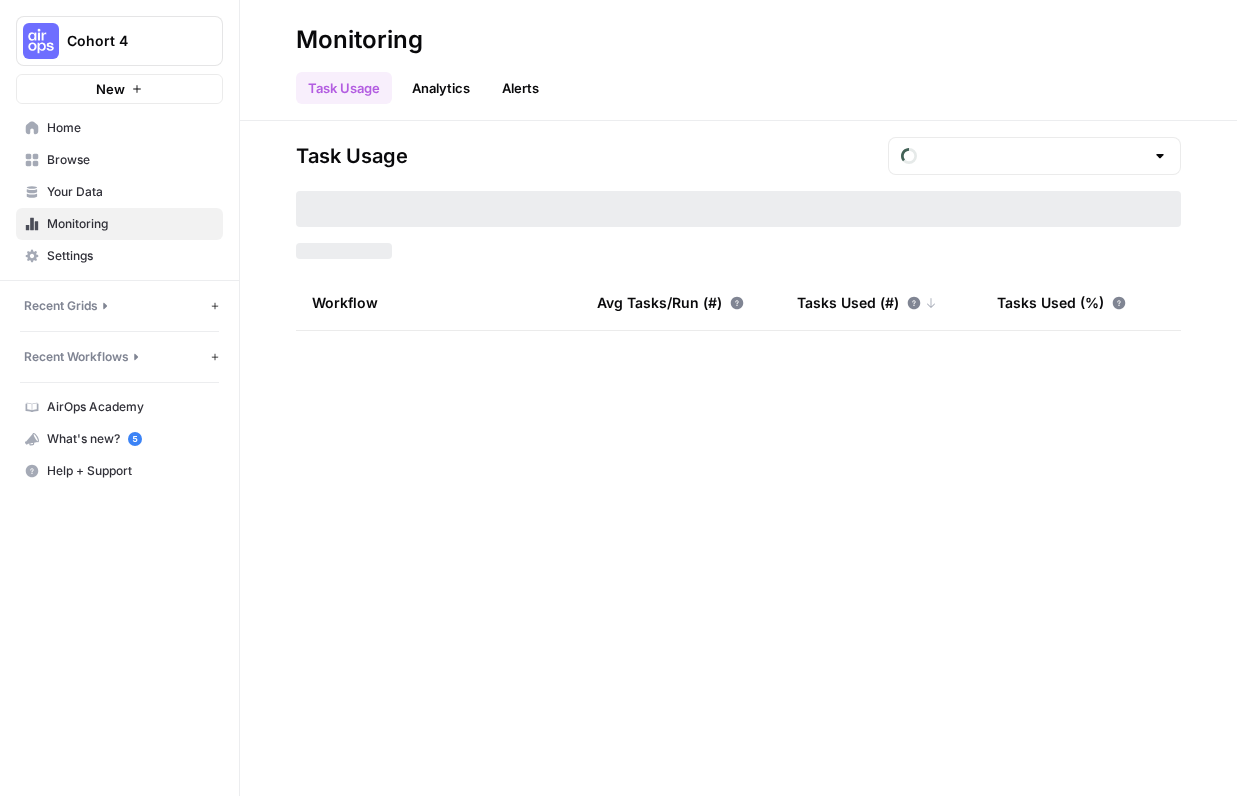 type on "July Tasks" 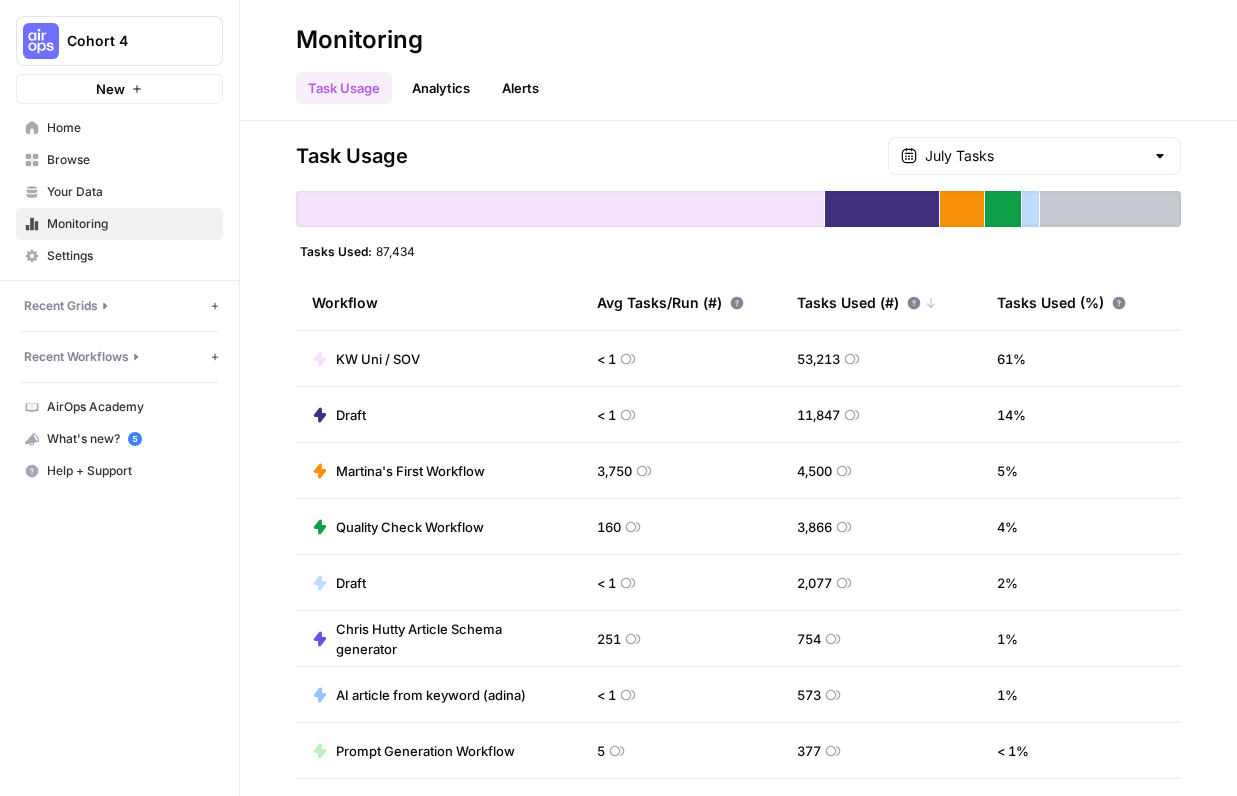 scroll, scrollTop: 0, scrollLeft: 0, axis: both 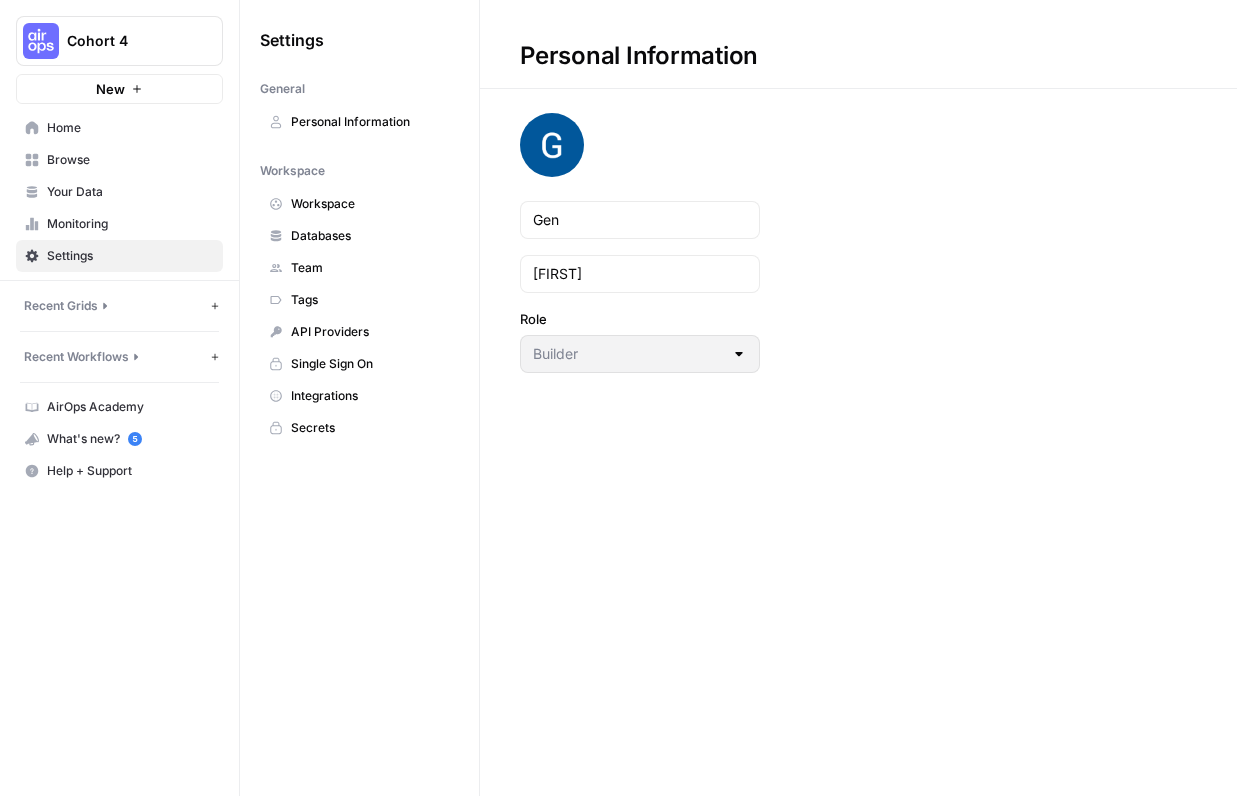 click on "Monitoring" at bounding box center (130, 224) 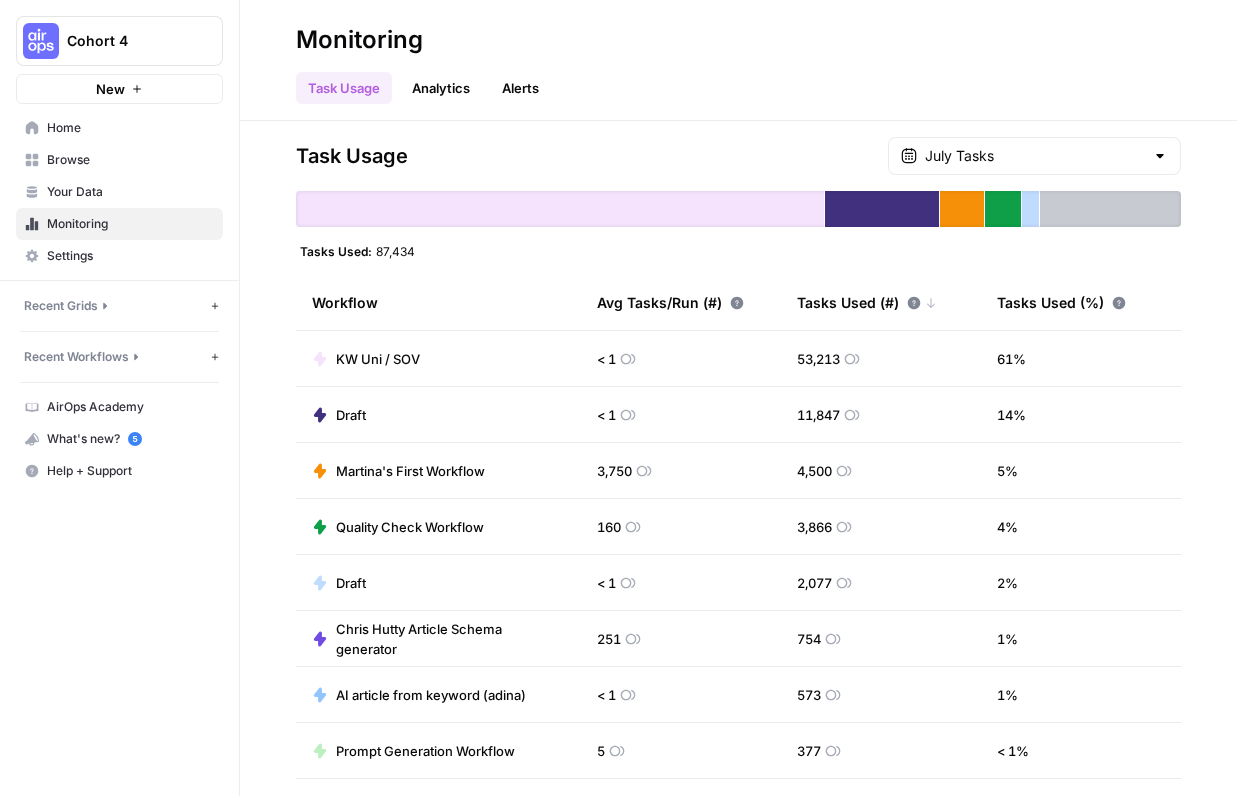 scroll, scrollTop: 0, scrollLeft: 0, axis: both 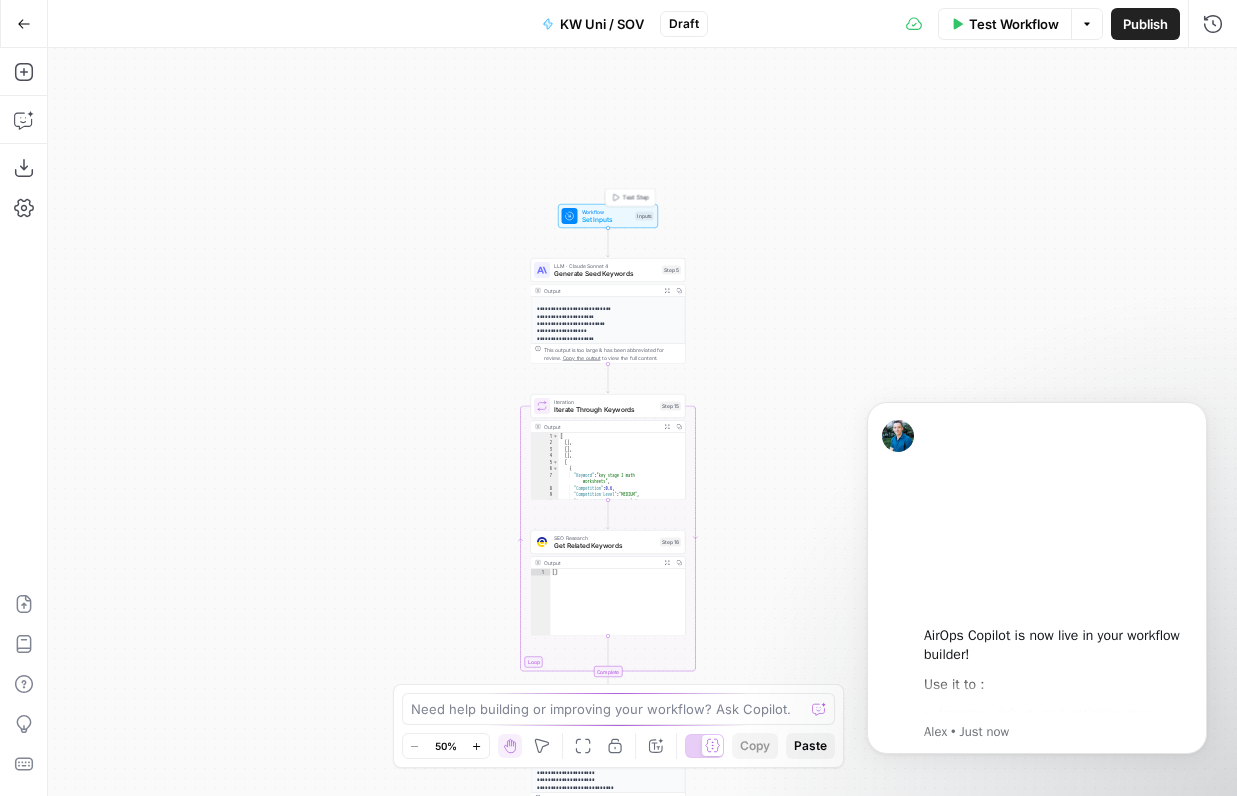 click on "Inputs" at bounding box center [644, 216] 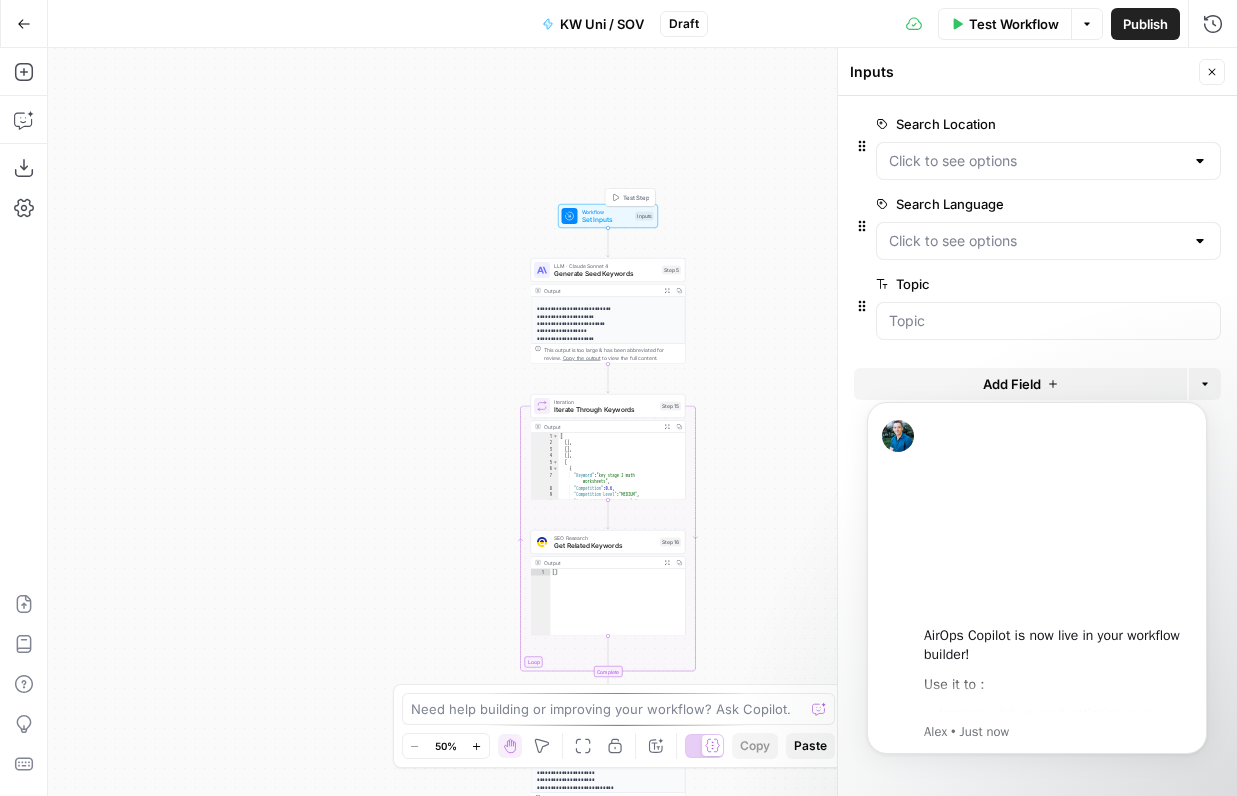 click on "Set Inputs" at bounding box center [607, 220] 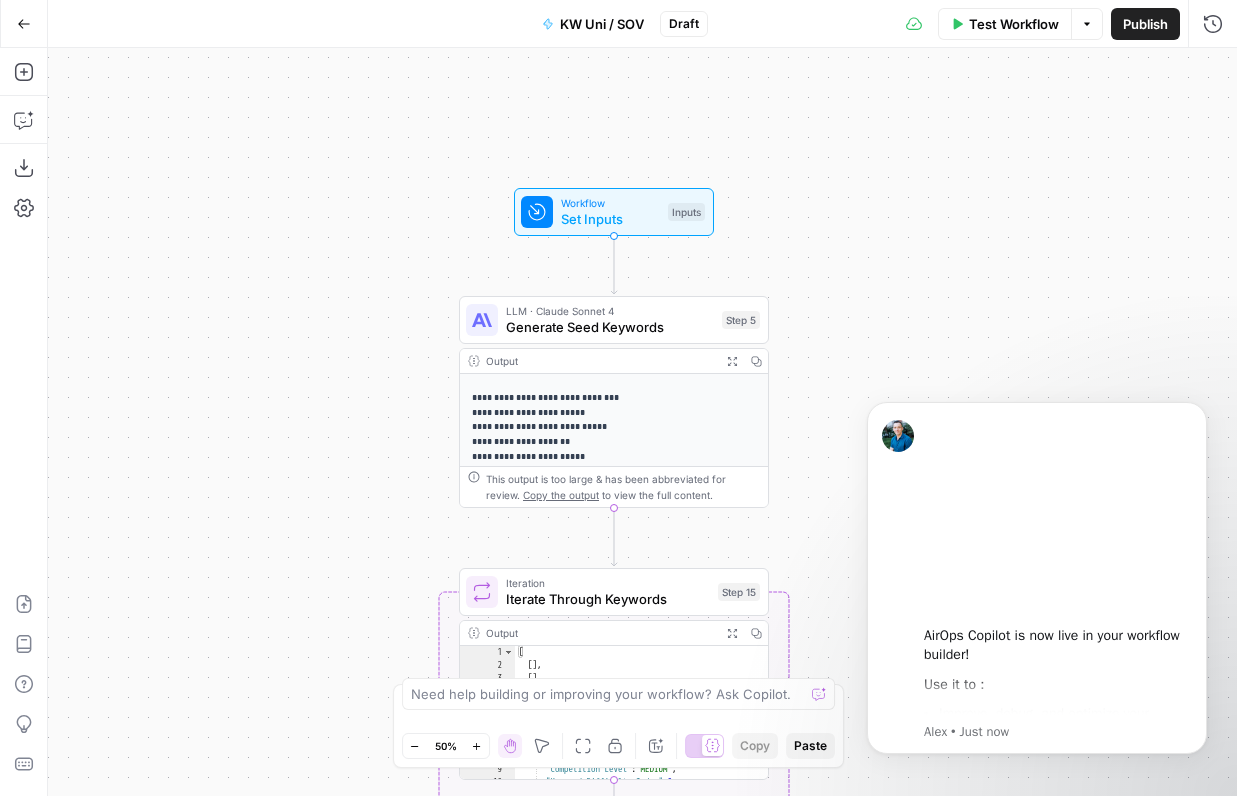 click on "**********" at bounding box center (642, 422) 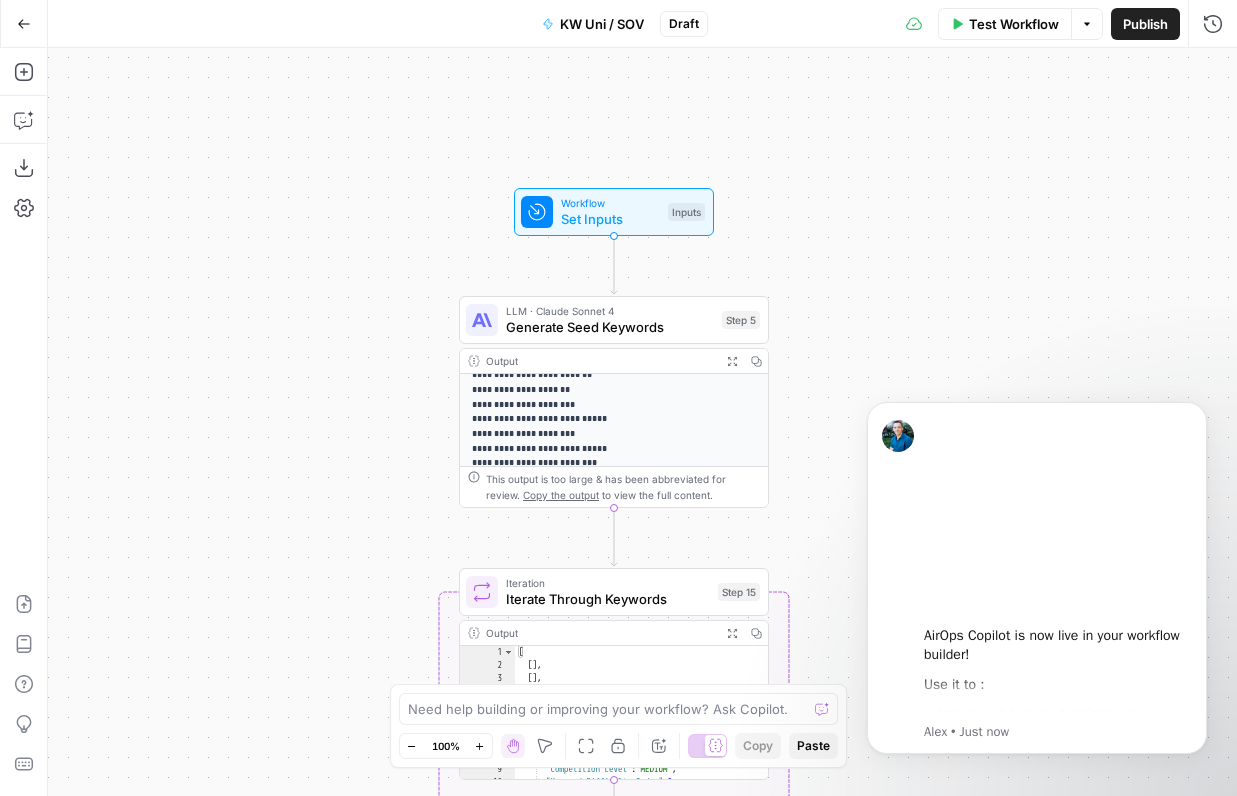 scroll, scrollTop: 472, scrollLeft: 0, axis: vertical 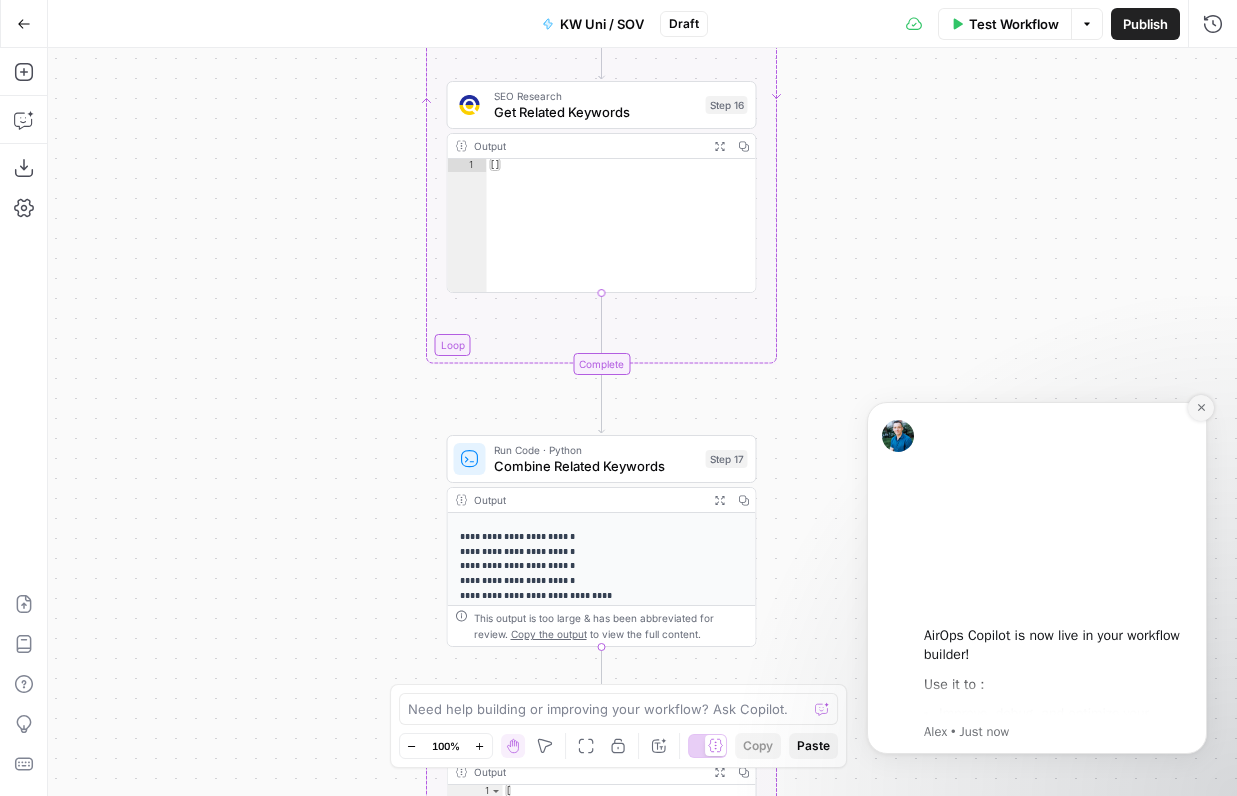 click 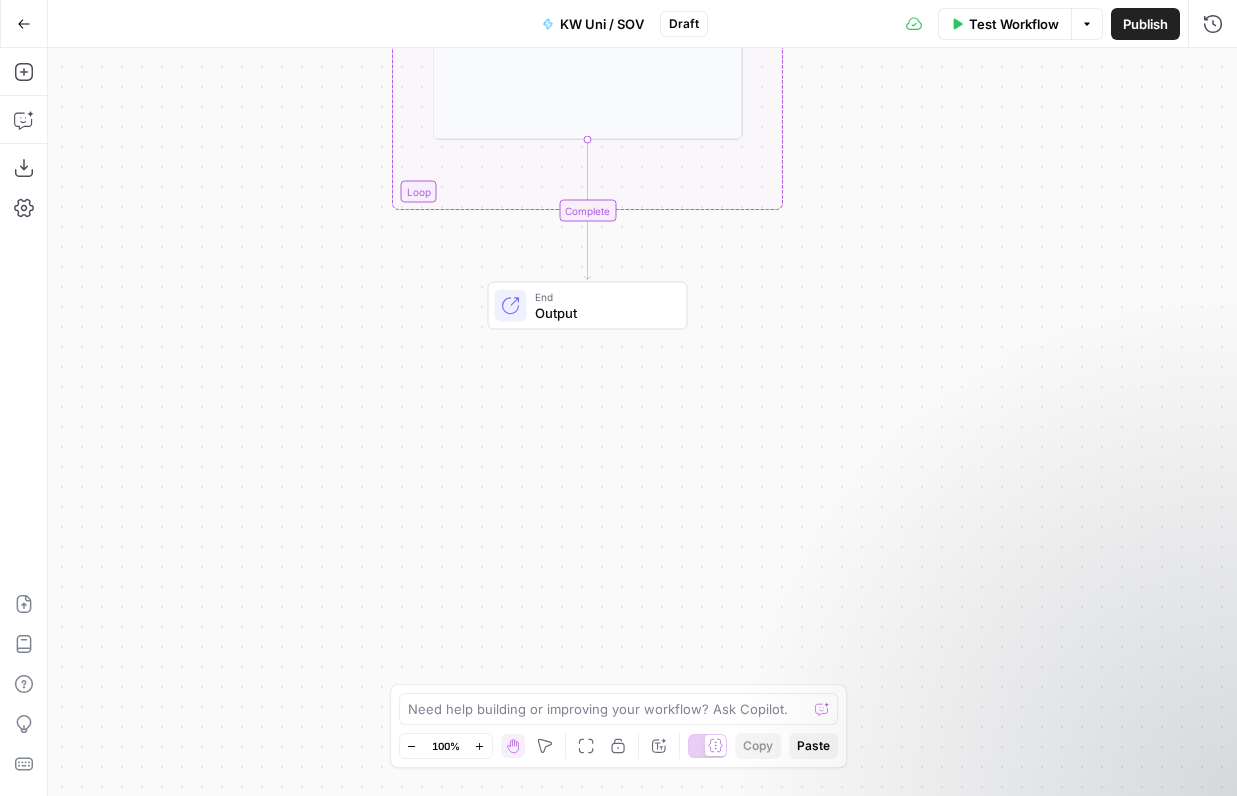 click 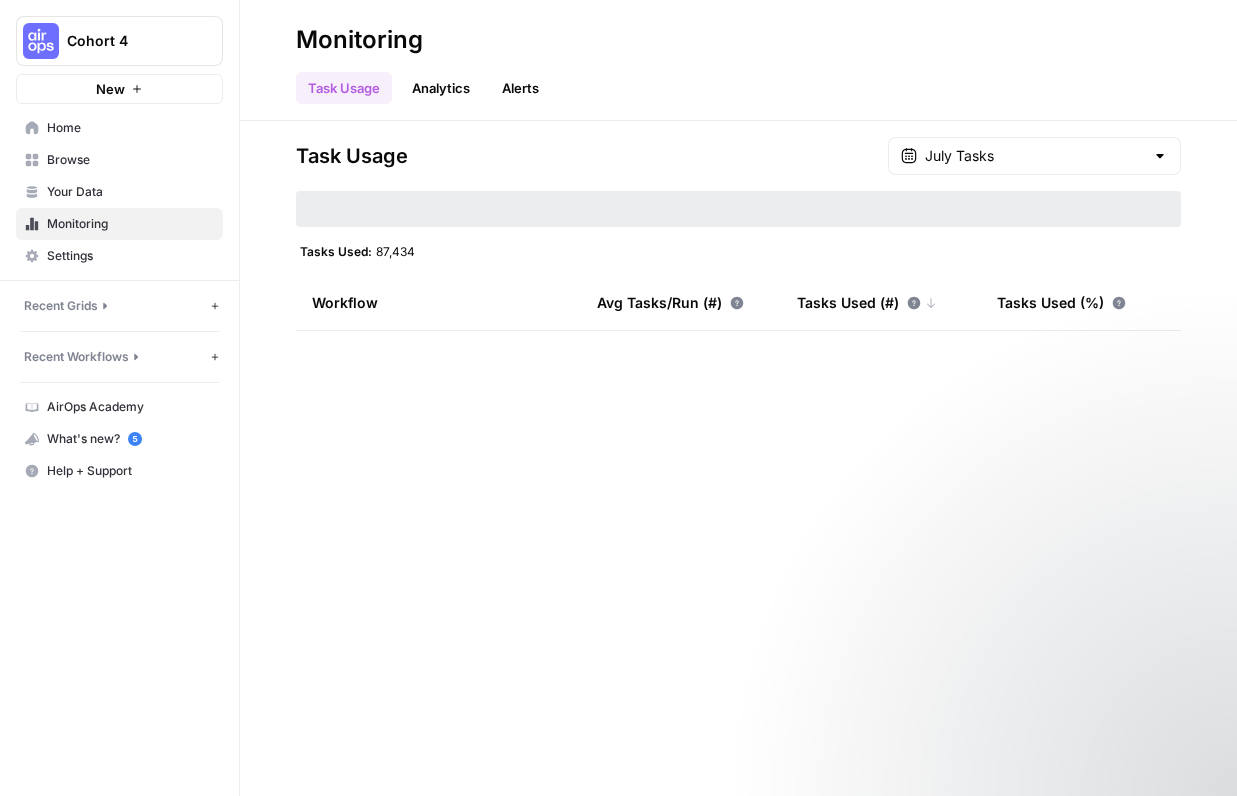 scroll, scrollTop: 0, scrollLeft: 0, axis: both 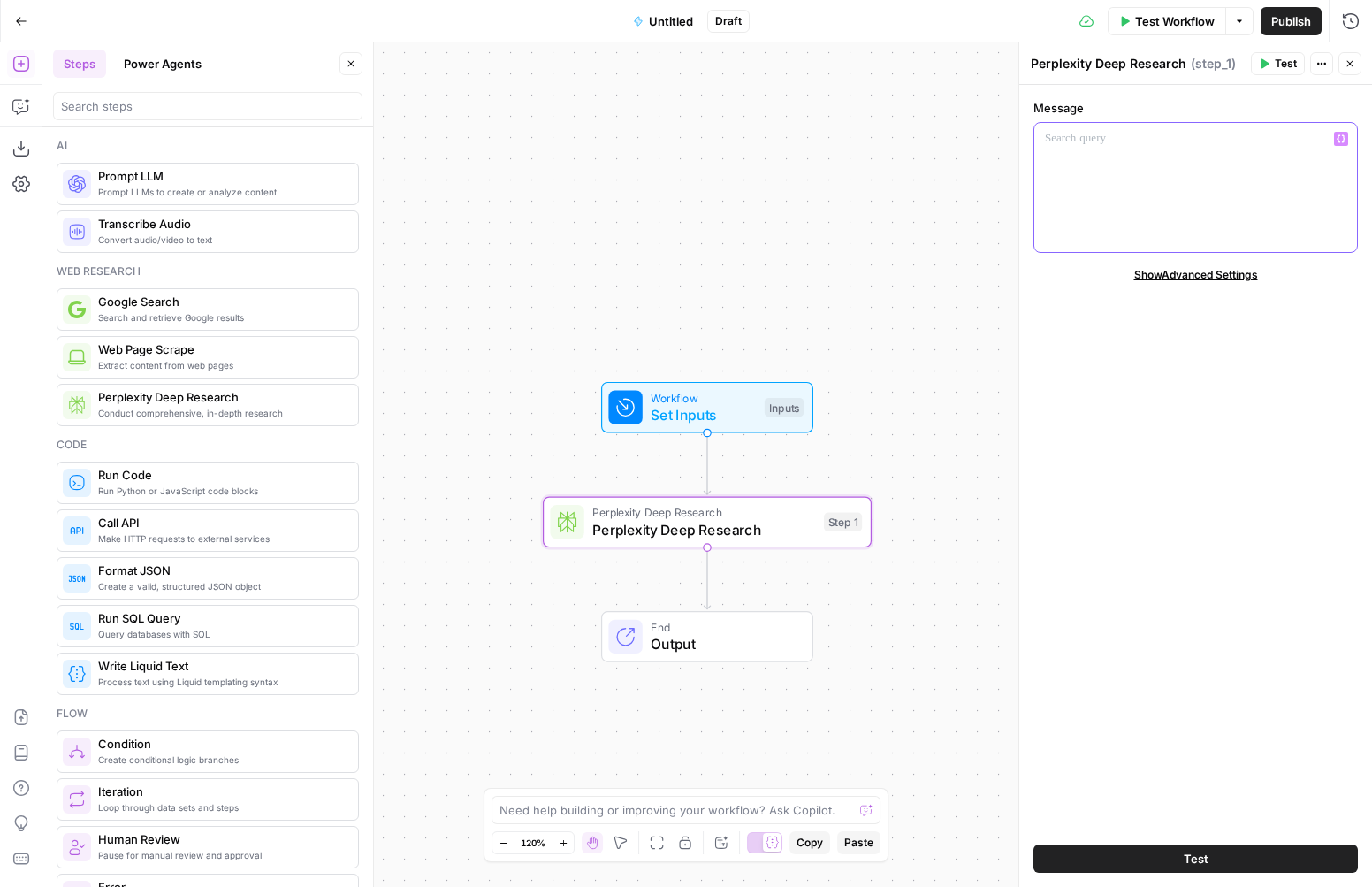 click at bounding box center [1195, 187] 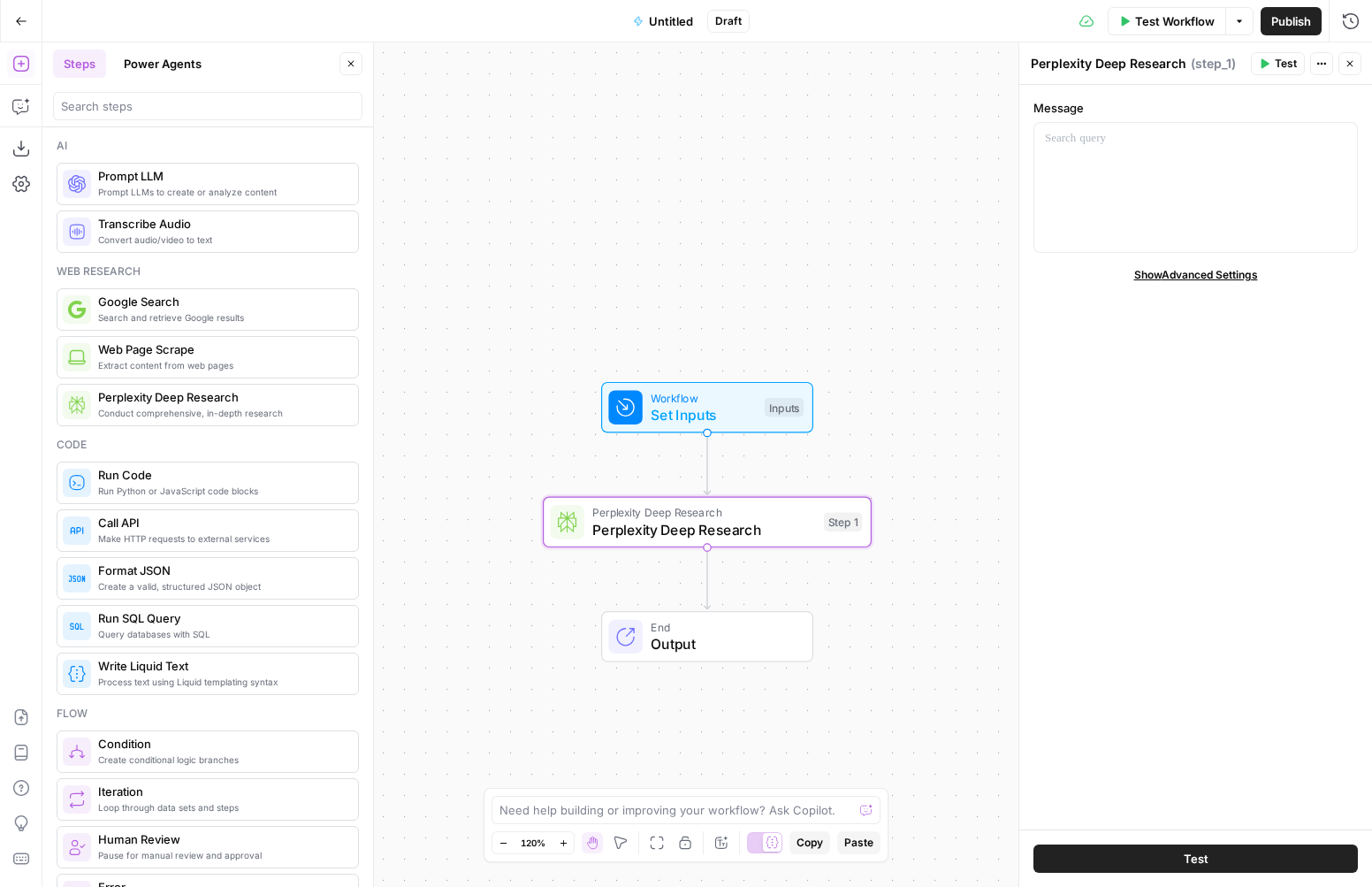 click on "Show  Advanced Settings" at bounding box center (1196, 275) 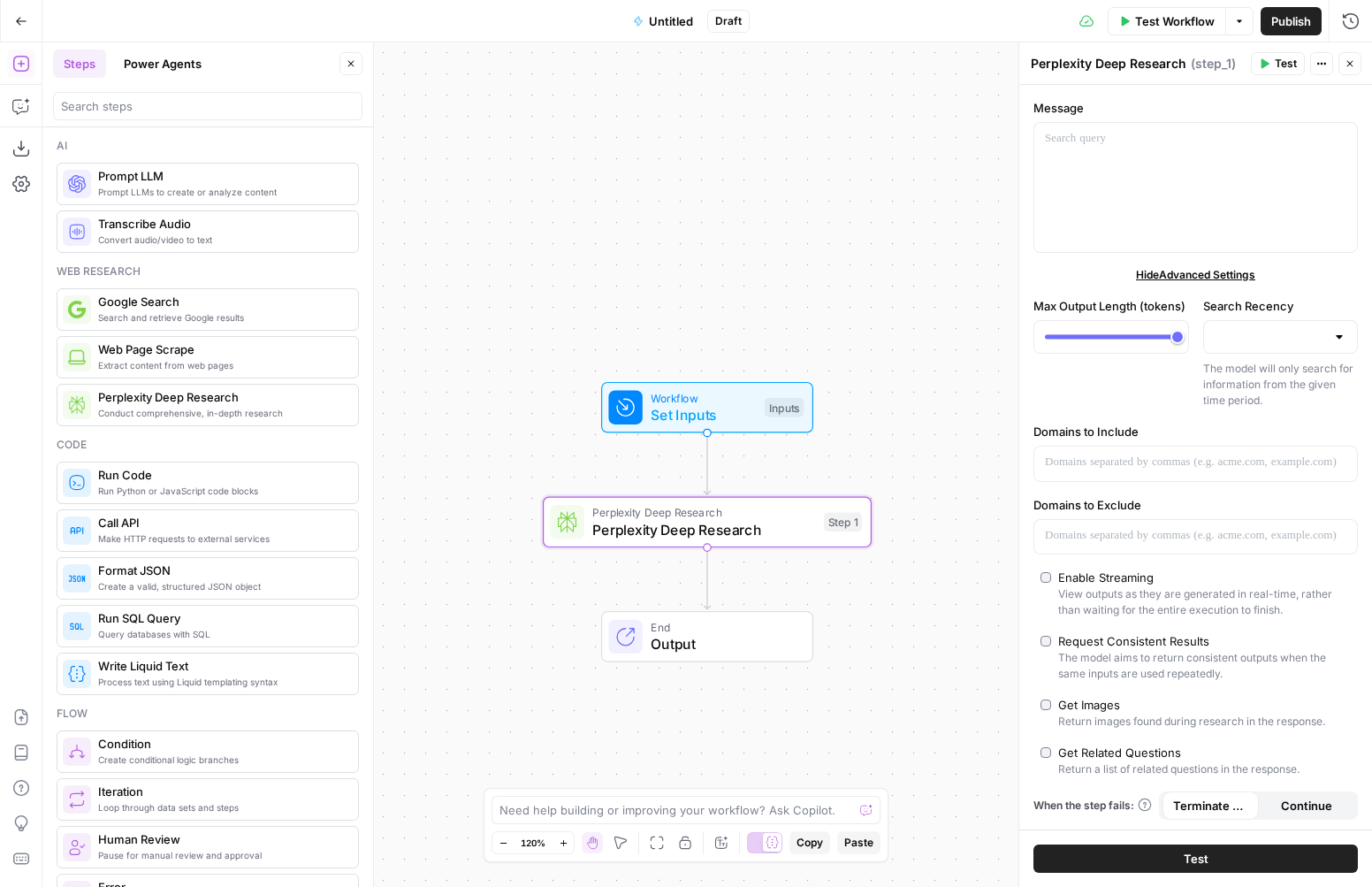 scroll, scrollTop: 4, scrollLeft: 0, axis: vertical 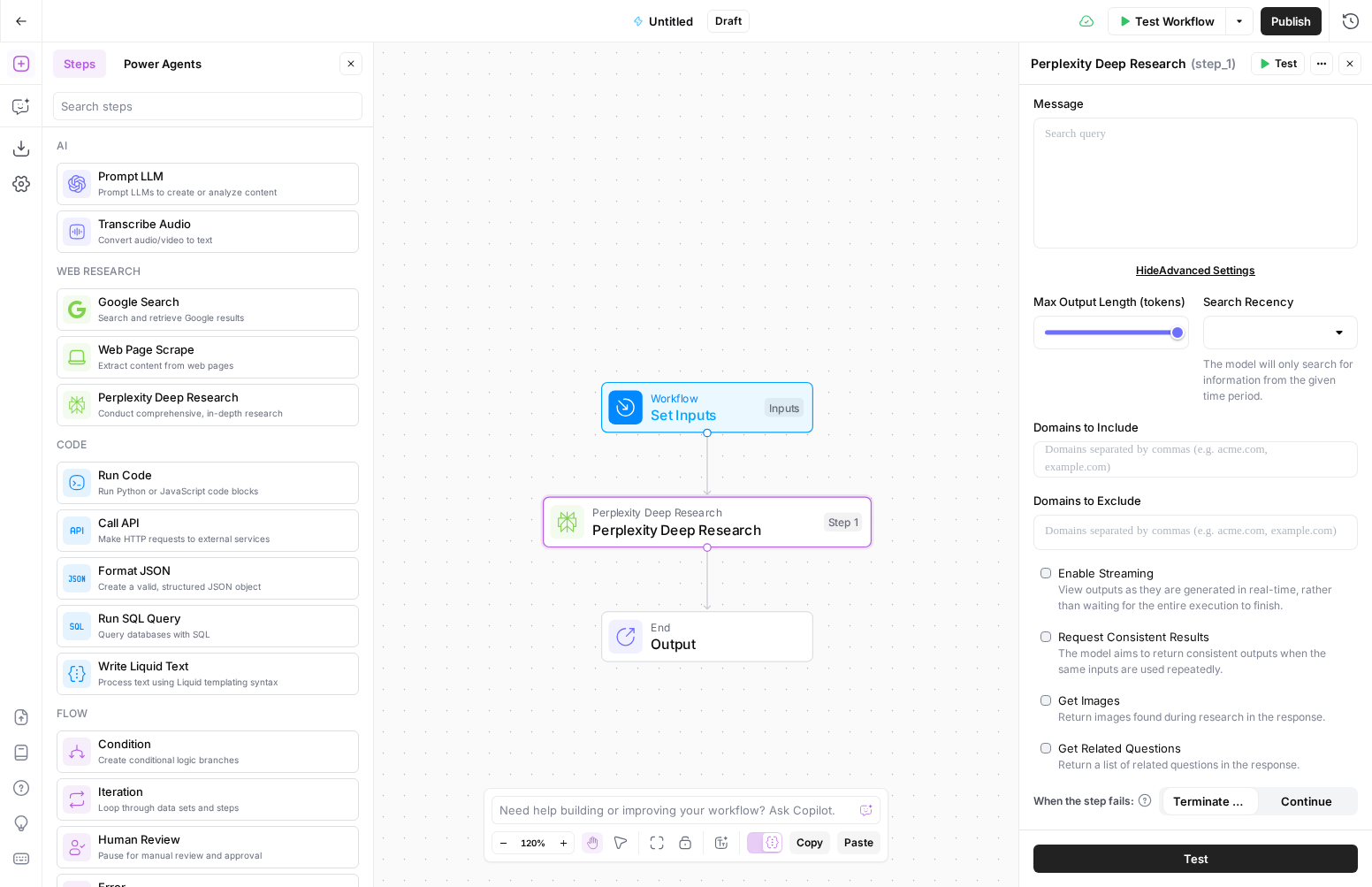 click on "Untitled" at bounding box center (663, 21) 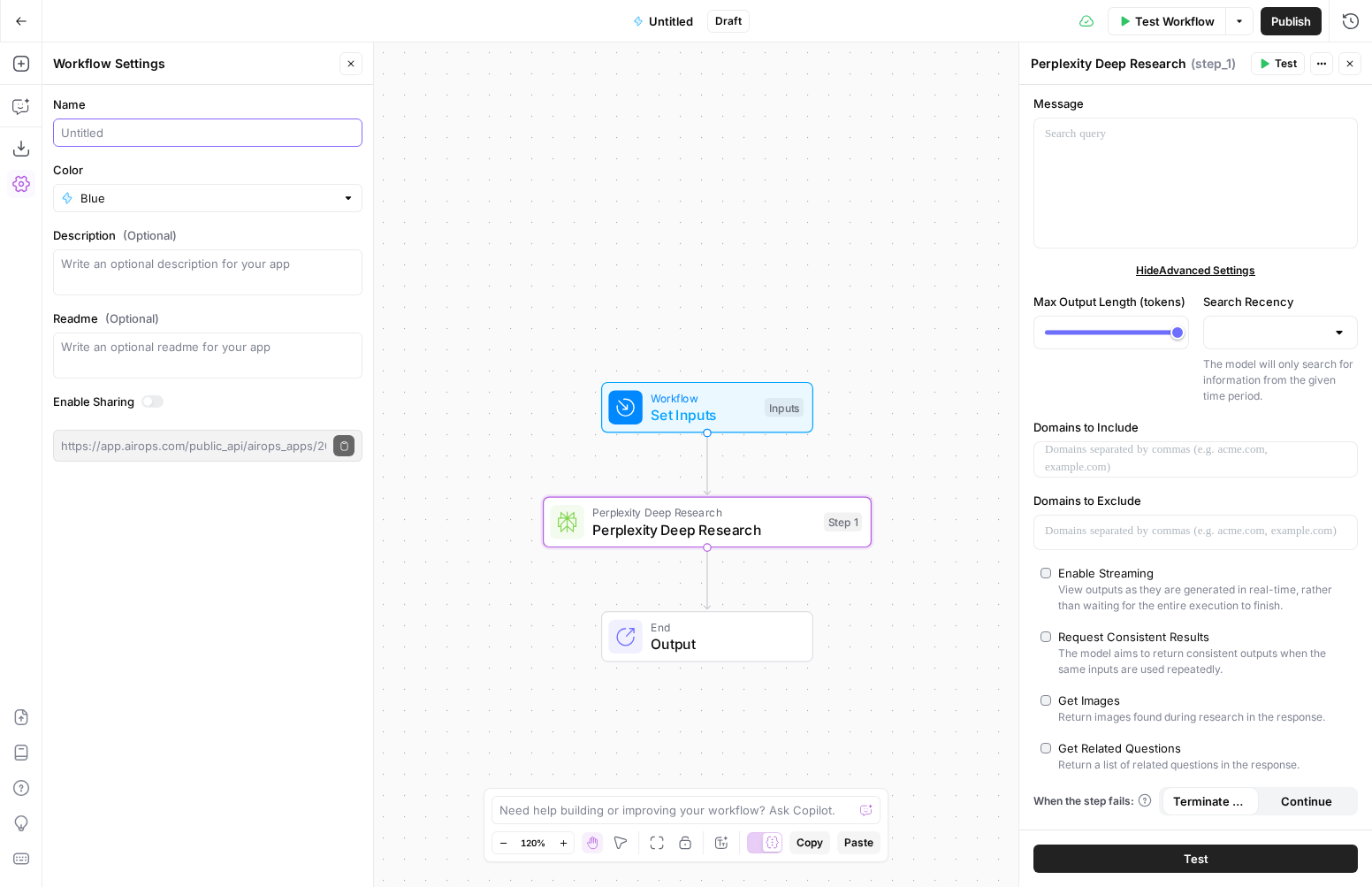 click on "Name" at bounding box center (208, 133) 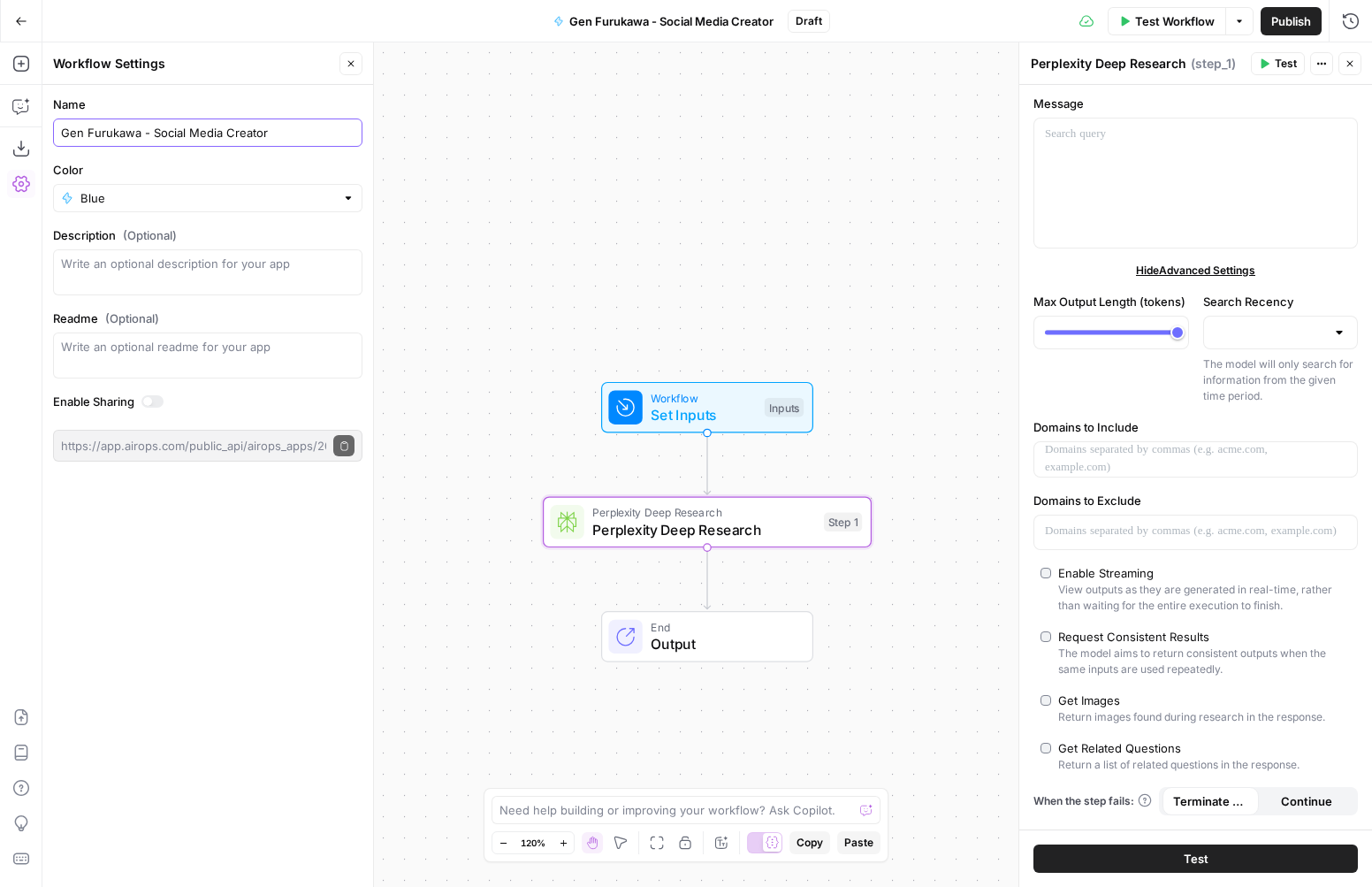 type on "Gen Furukawa - Social Media Creator" 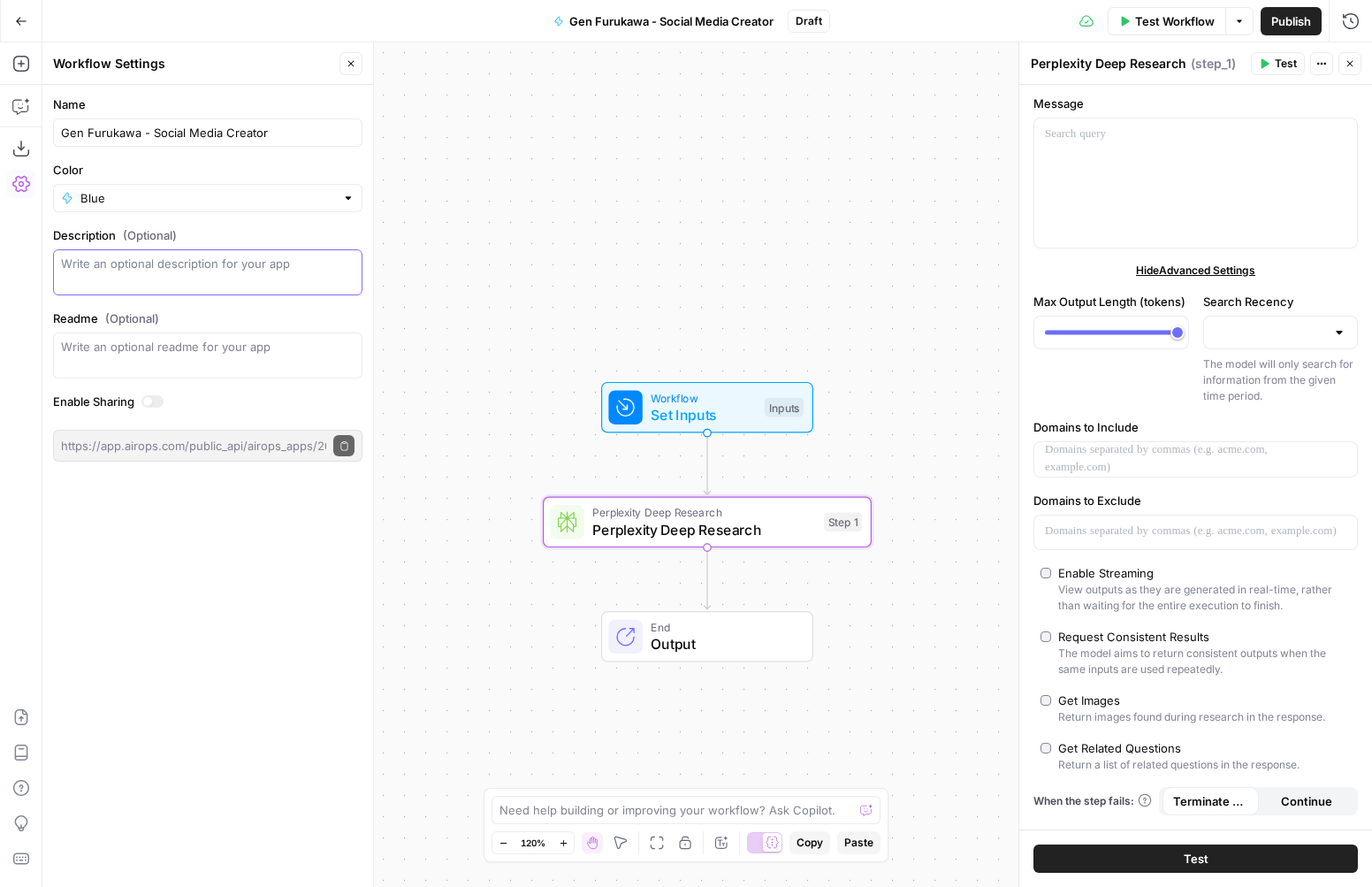 click on "Description   (Optional)" at bounding box center (208, 272) 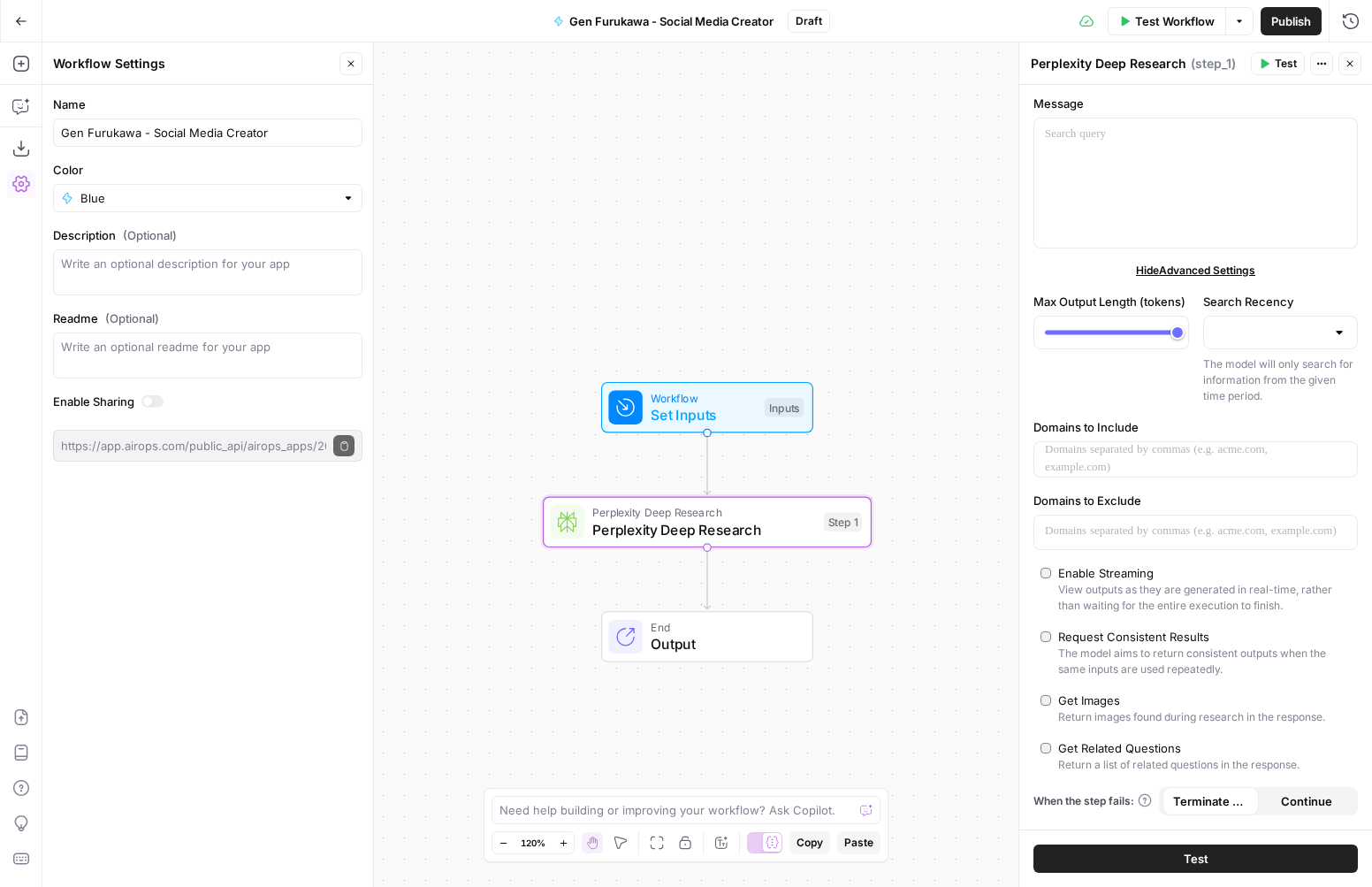 click on "Workflow Set Inputs Inputs Perplexity Deep Research Perplexity Deep Research Step 1 End Output" at bounding box center [707, 464] 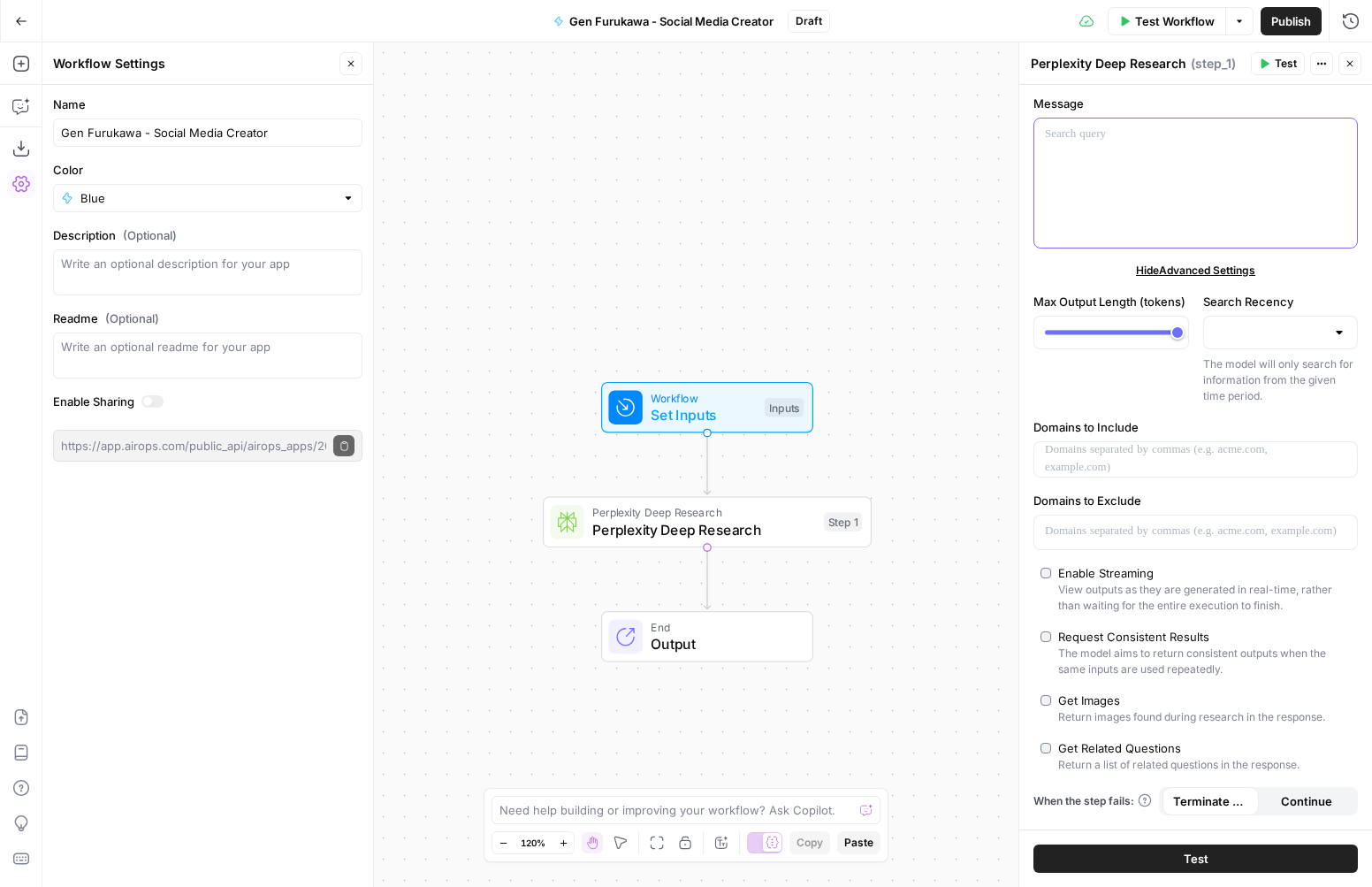 click at bounding box center [1195, 183] 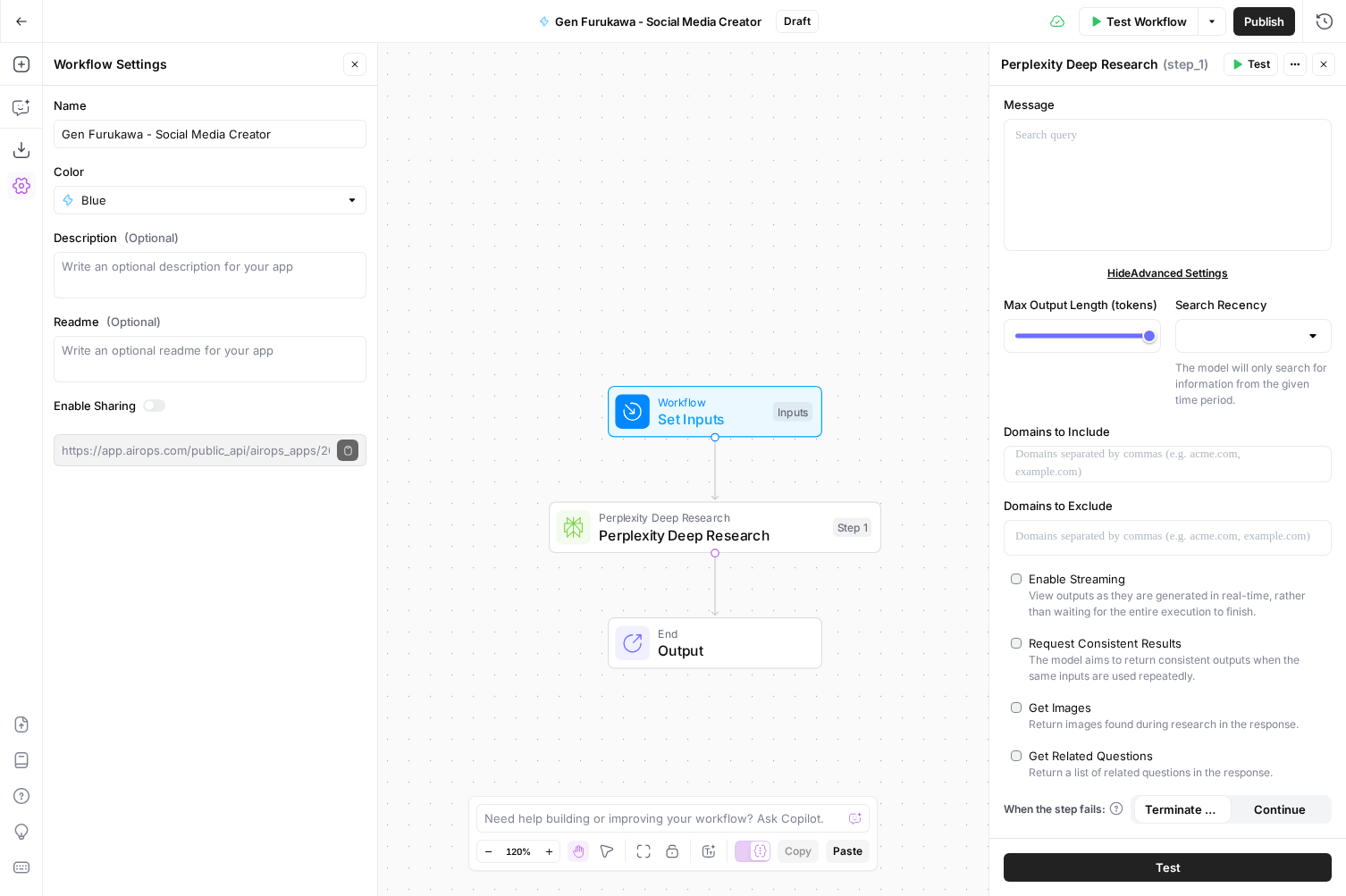 click 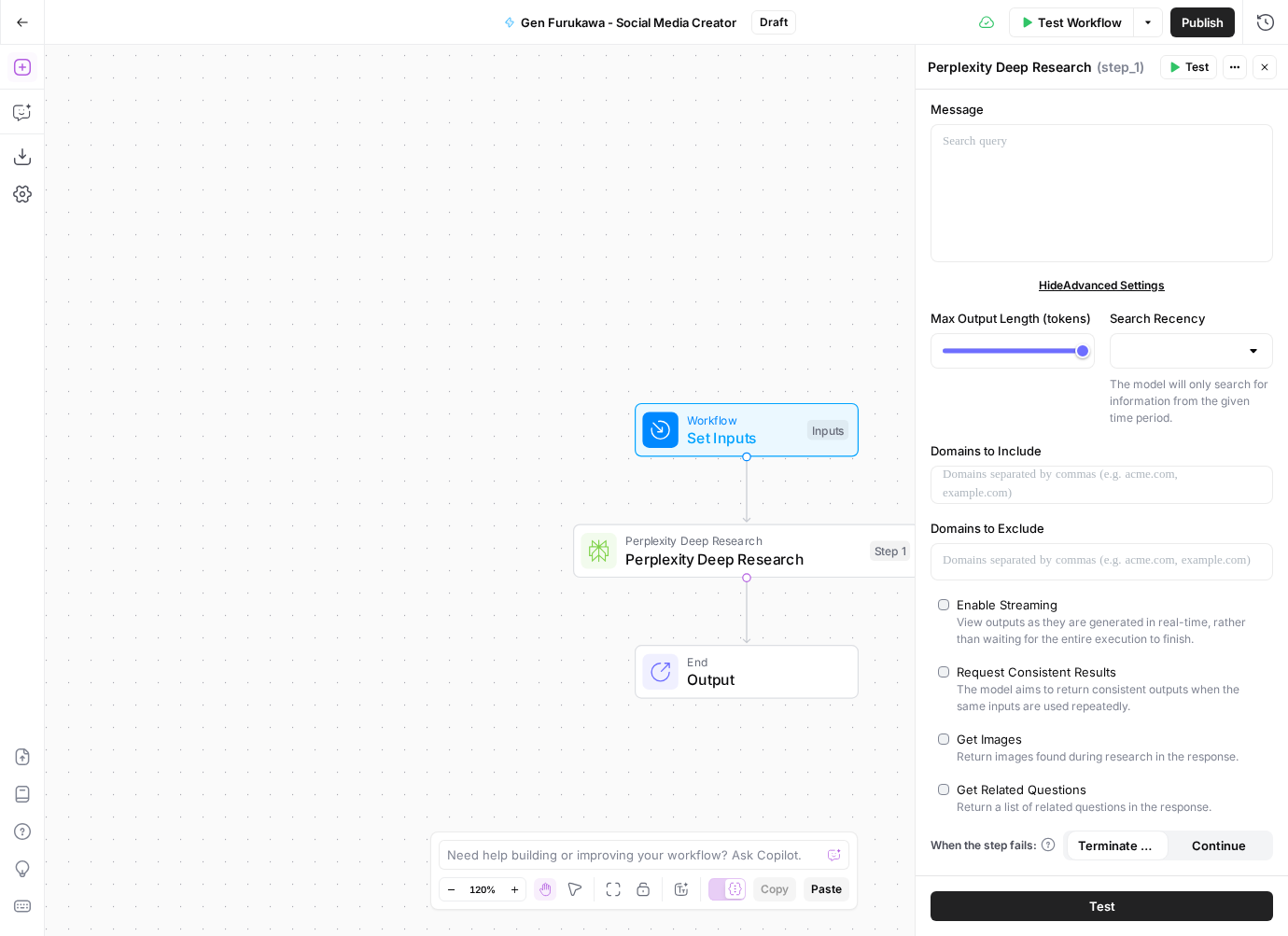 click 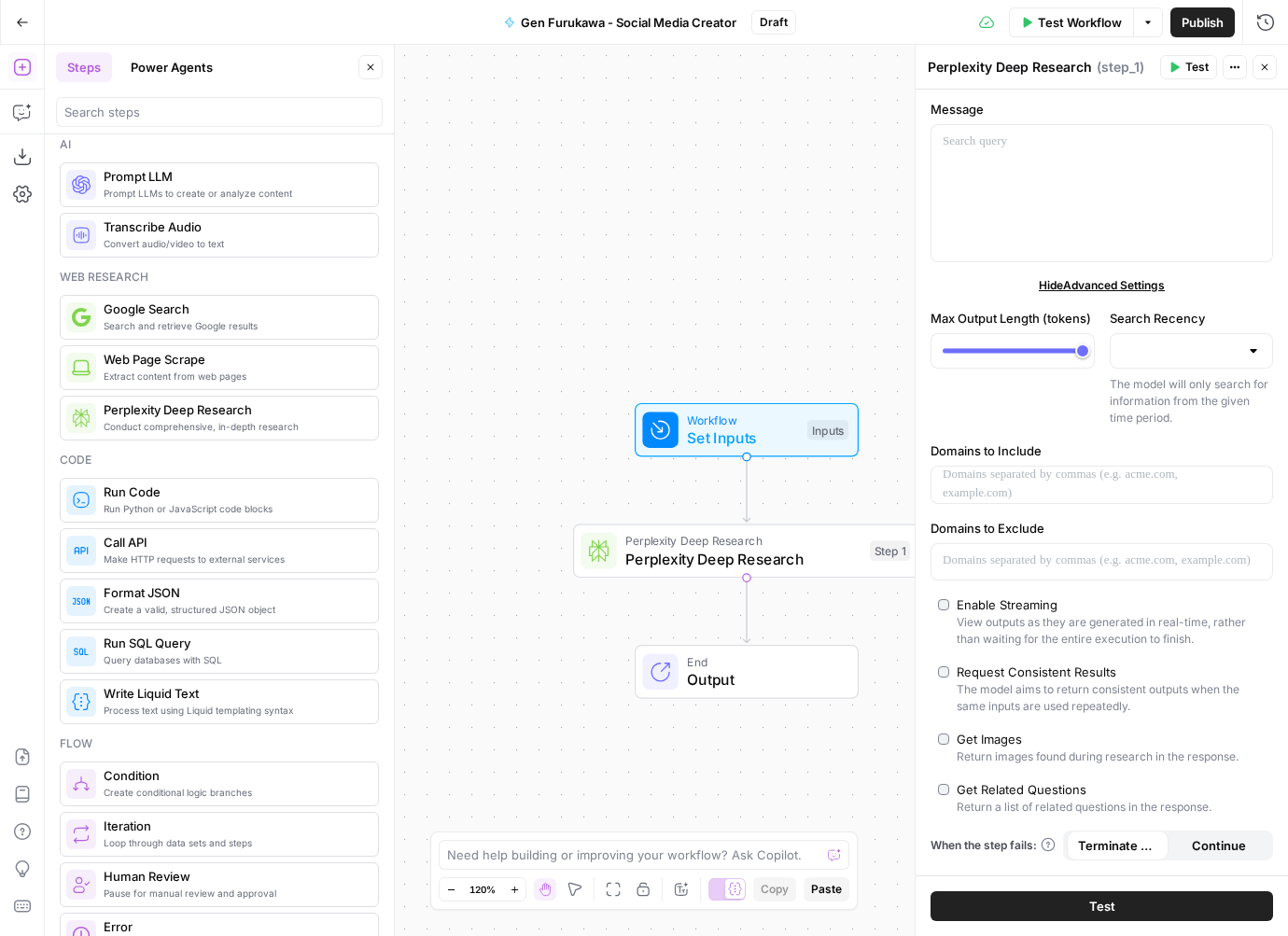 scroll, scrollTop: 0, scrollLeft: 0, axis: both 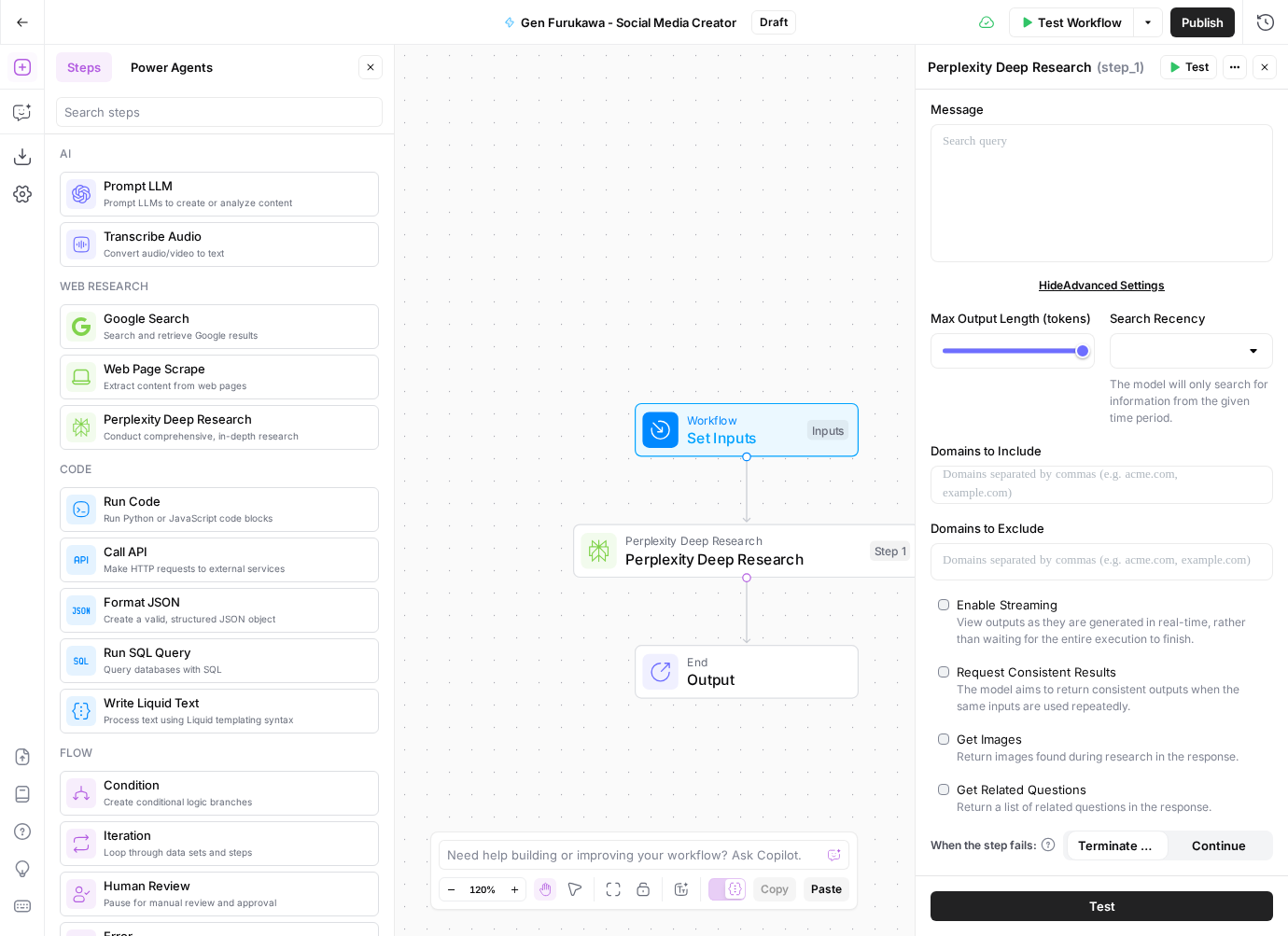 type 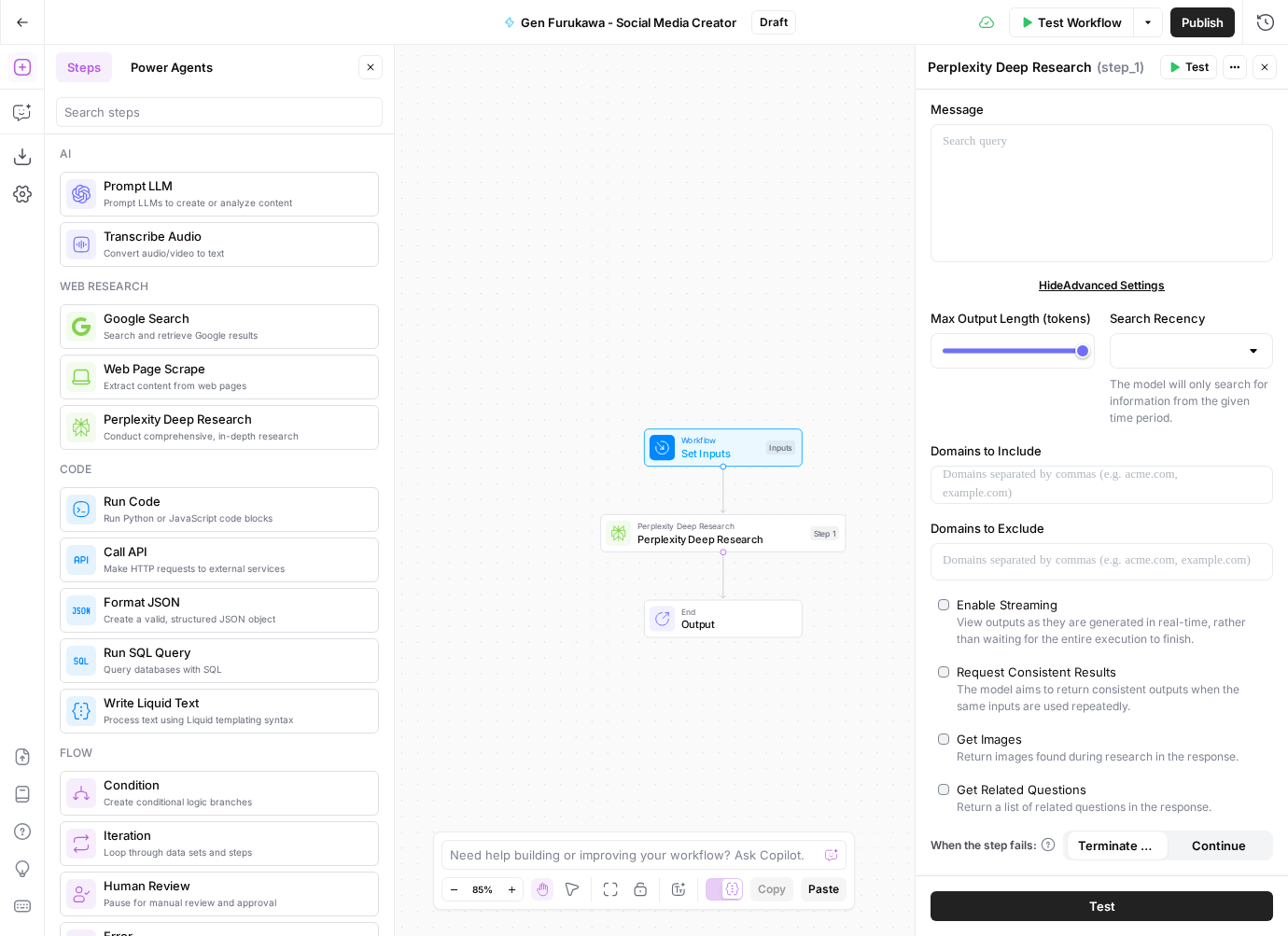 click on "Workflow Set Inputs Inputs Perplexity Deep Research Perplexity Deep Research Step 1 End Output" at bounding box center [666, 490] 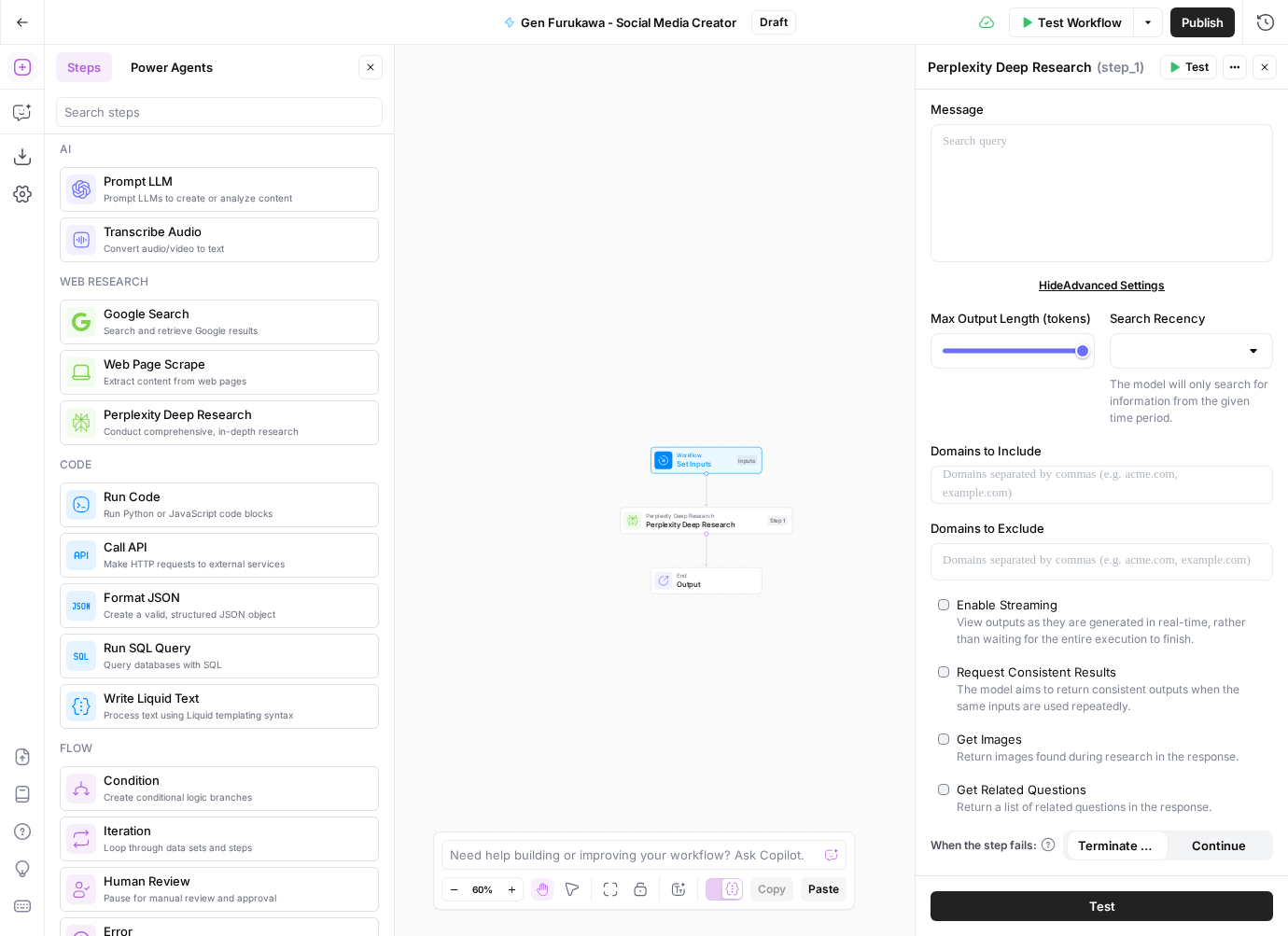 scroll, scrollTop: 0, scrollLeft: 0, axis: both 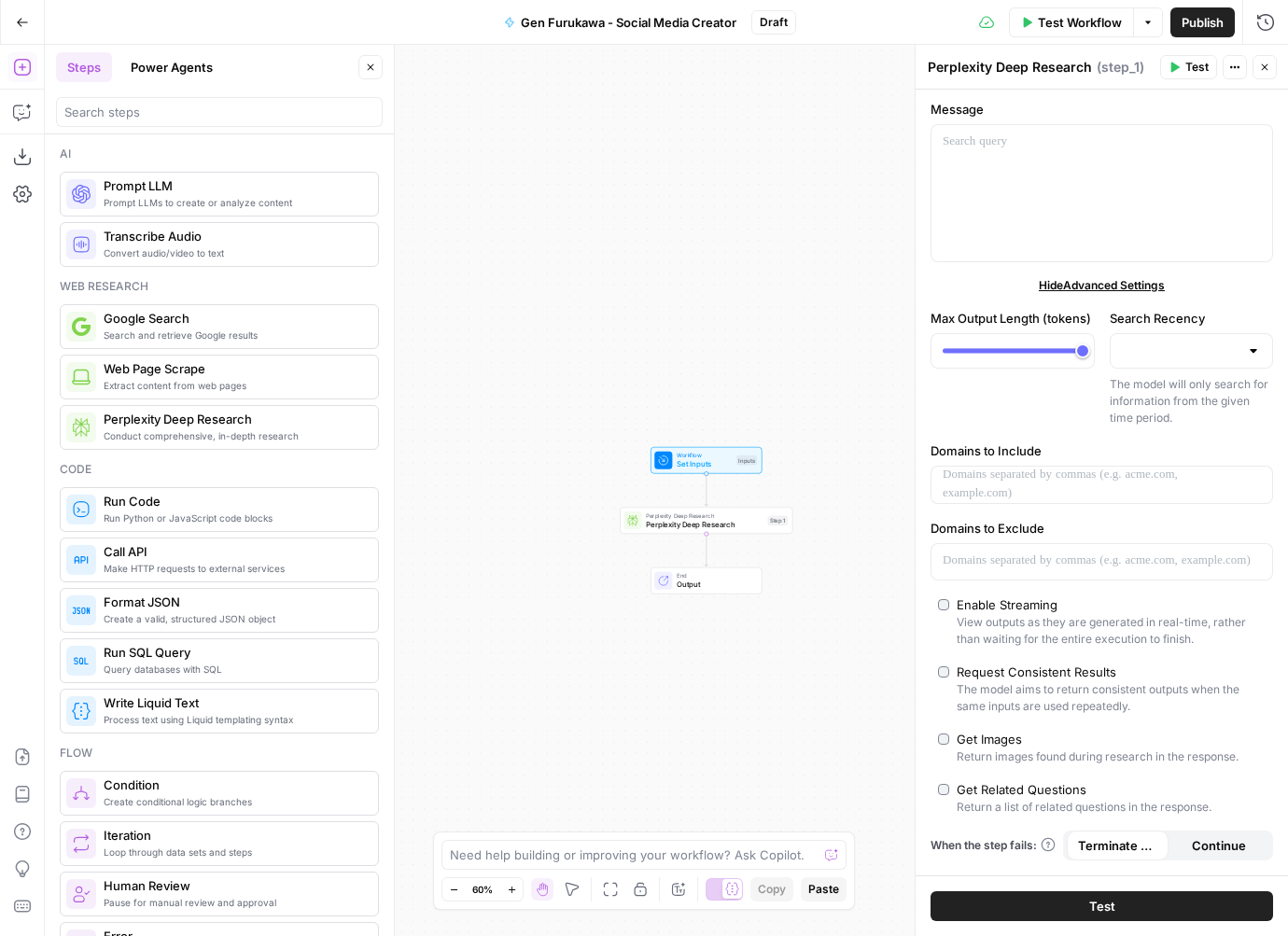 click on "Power Agents" at bounding box center [172, 67] 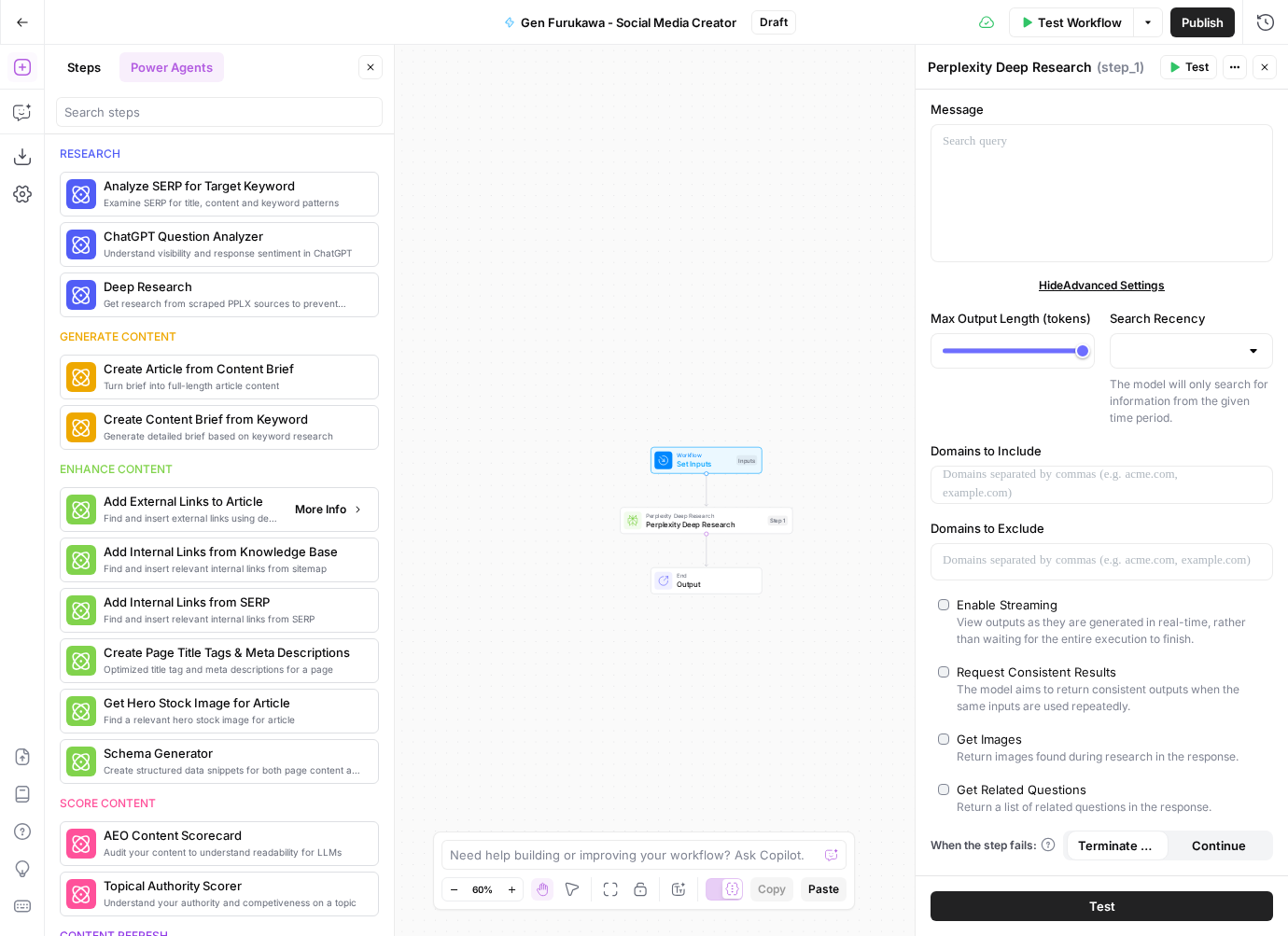 click on "More Info" at bounding box center (320, 510) 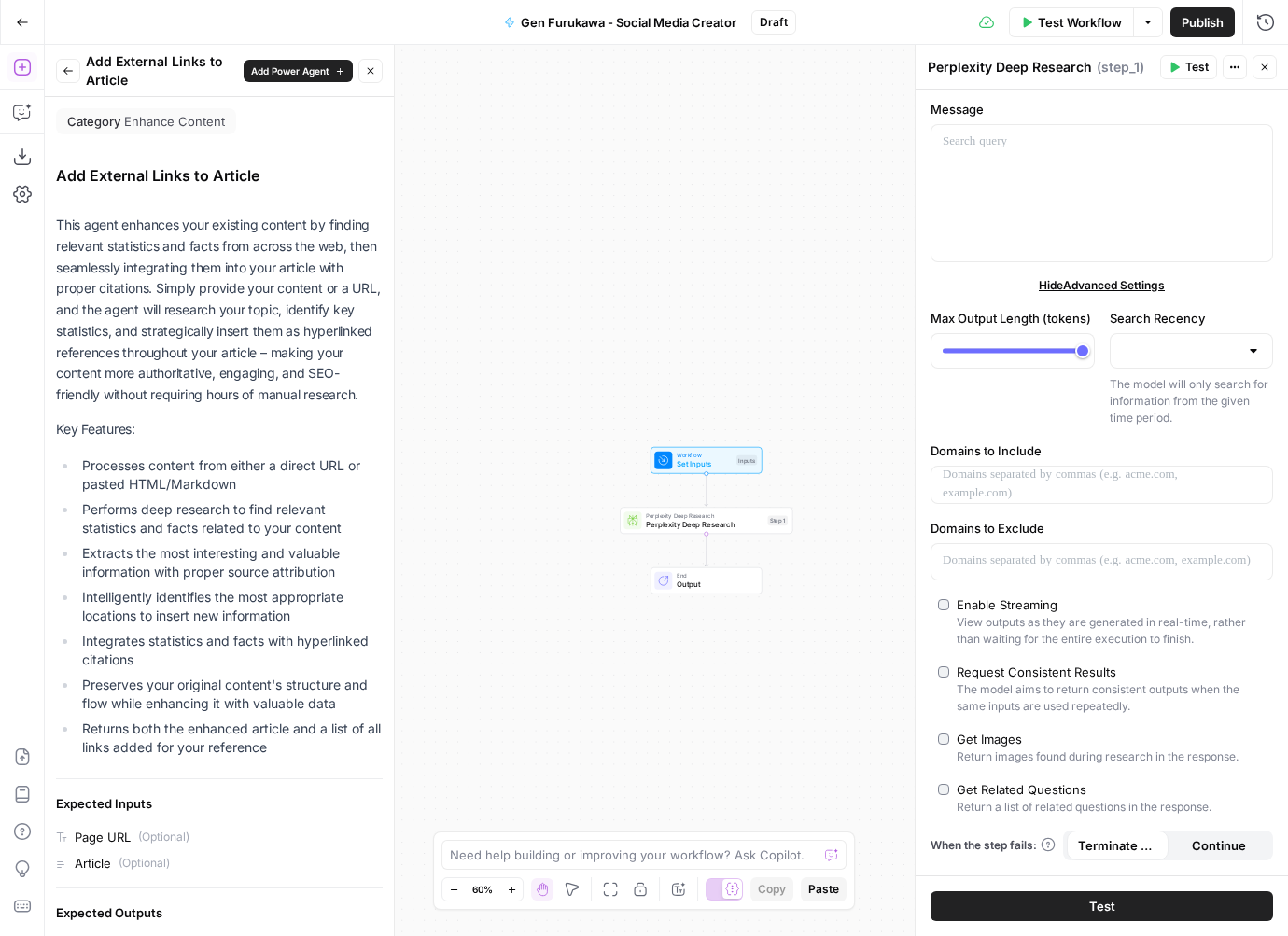 scroll, scrollTop: 419, scrollLeft: 0, axis: vertical 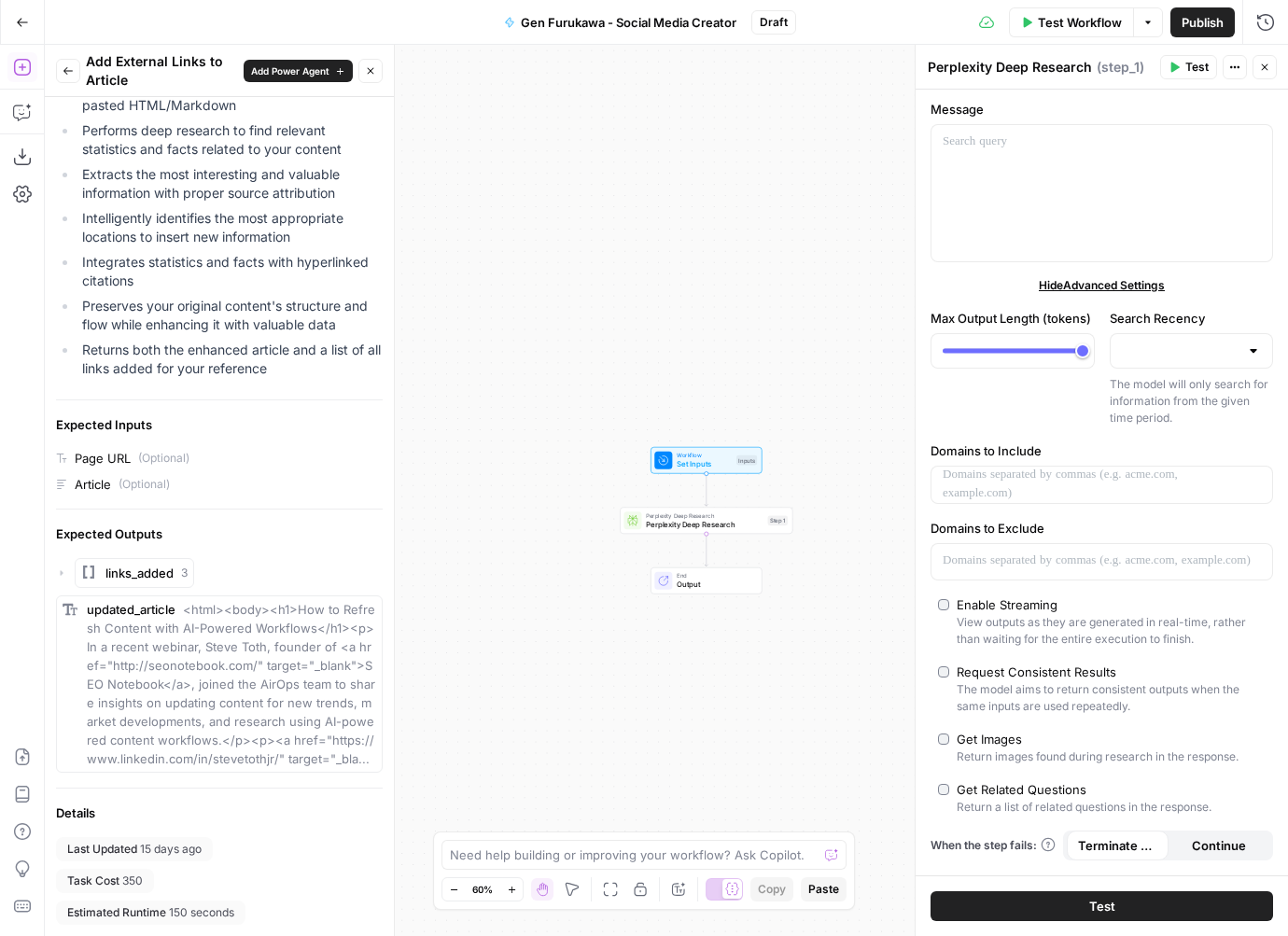 click on "<html><body><h1>How to Refresh Content with AI-Powered Workflows</h1><p>In a recent webinar, Steve Toth, founder of <a href="http://seonotebook.com/" target="_blank">SEO Notebook</a>, joined the AirOps team to share insights on updating content for new trends, market developments, and research using AI-powered content workflows.</p><p><a href="https://www.linkedin.com/in/stevetothjr/" target="_bla..." at bounding box center [231, 684] 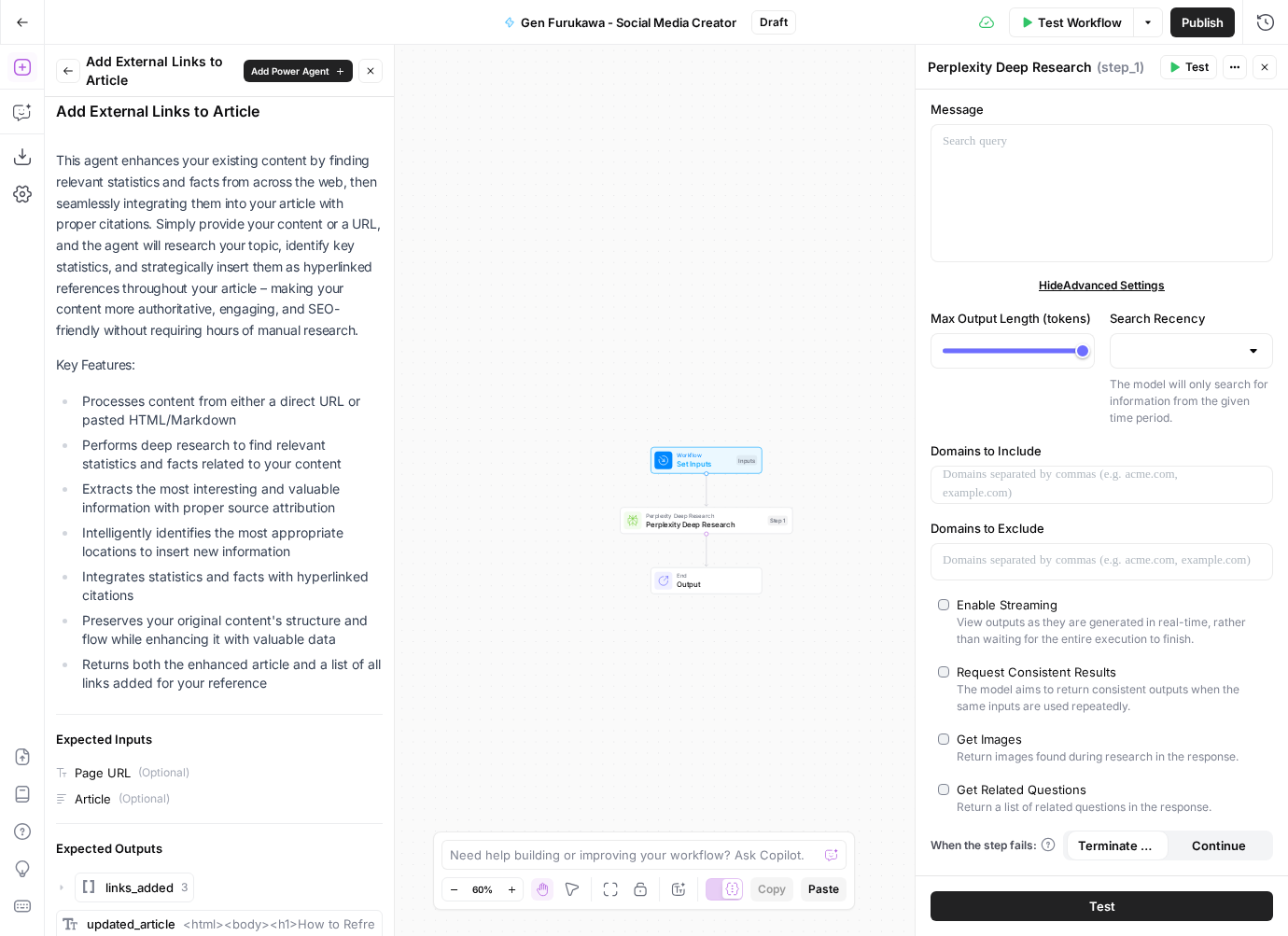 scroll, scrollTop: 0, scrollLeft: 0, axis: both 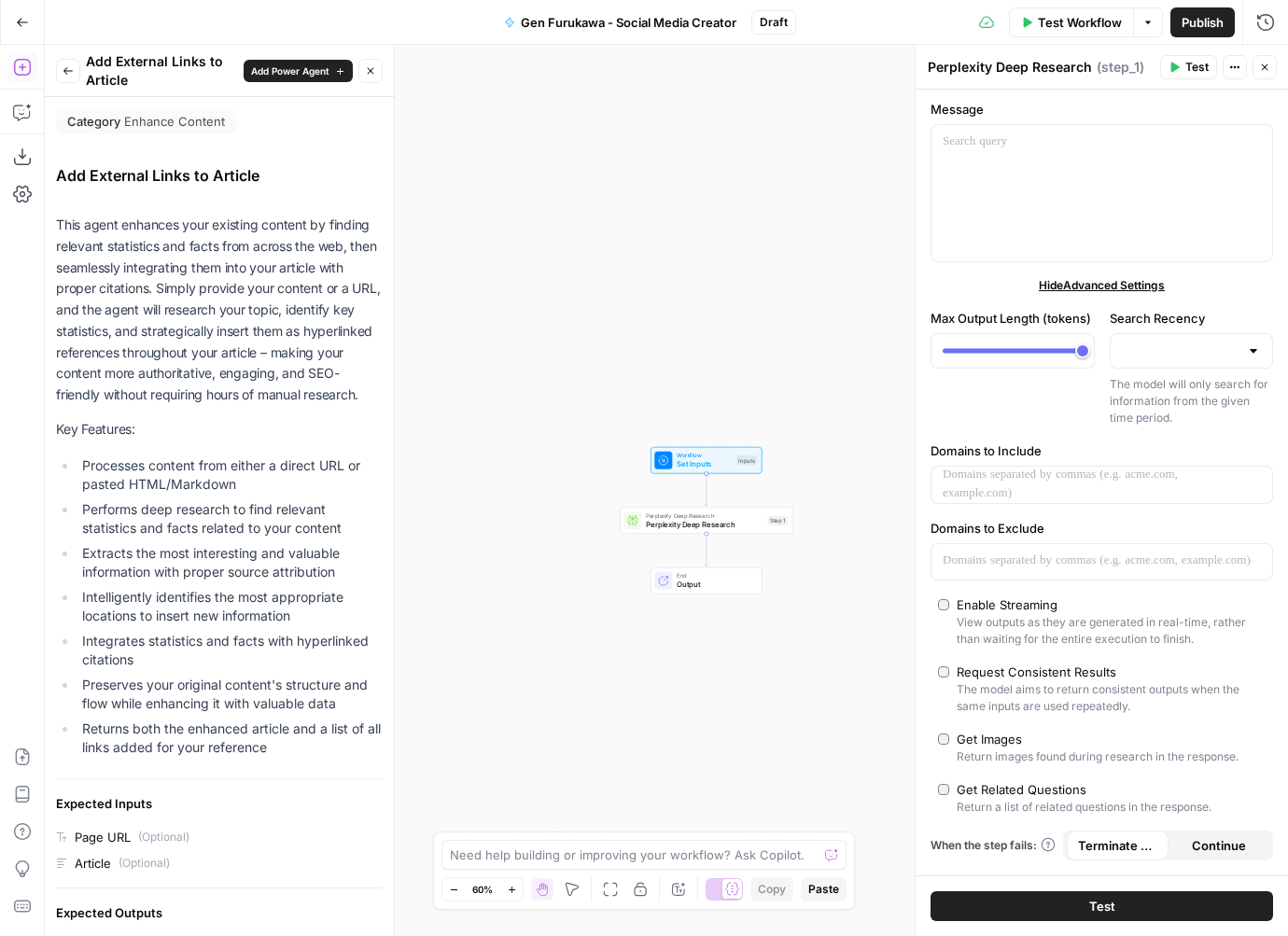 click on "Back" at bounding box center (68, 71) 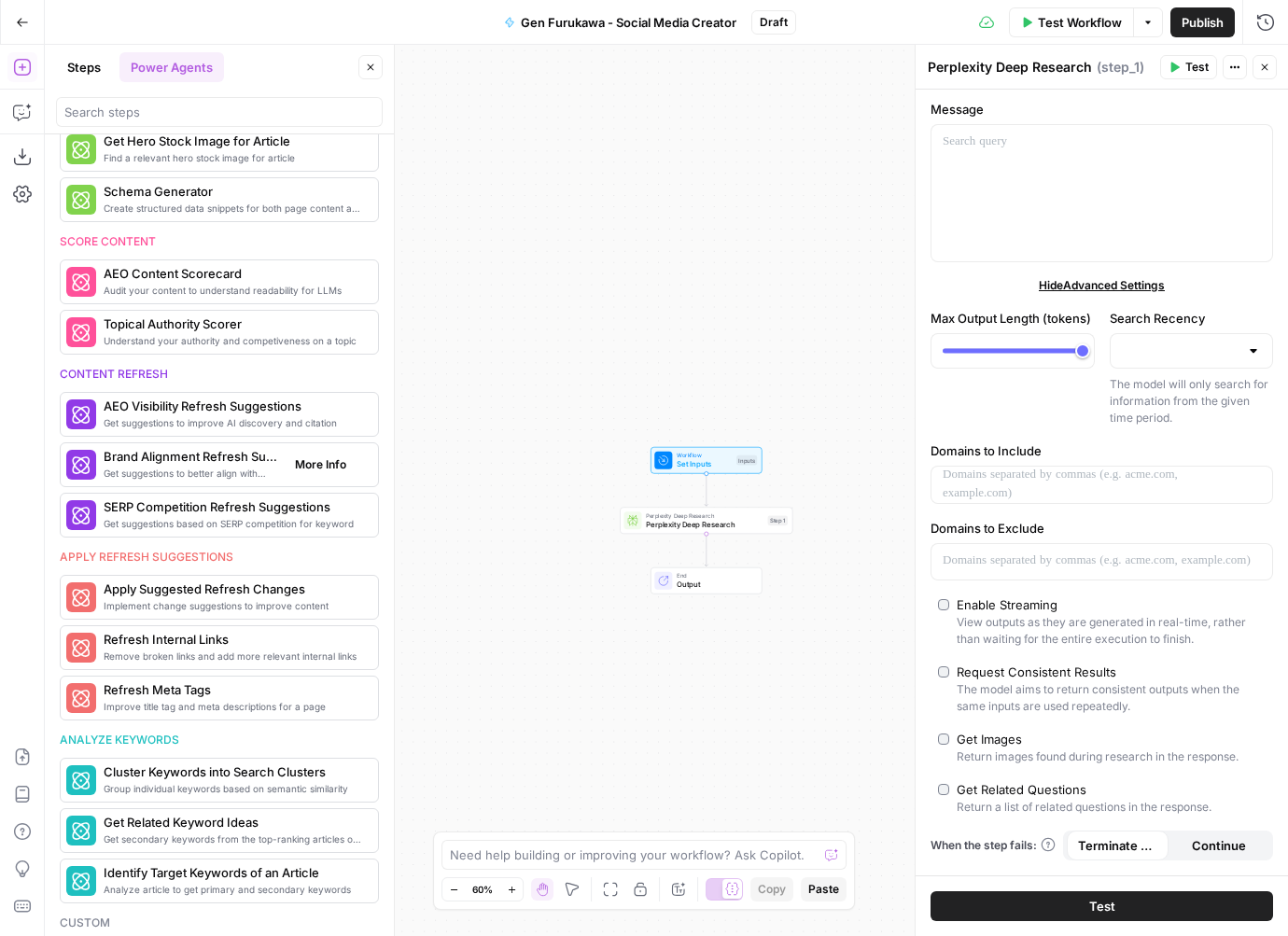 scroll, scrollTop: 673, scrollLeft: 0, axis: vertical 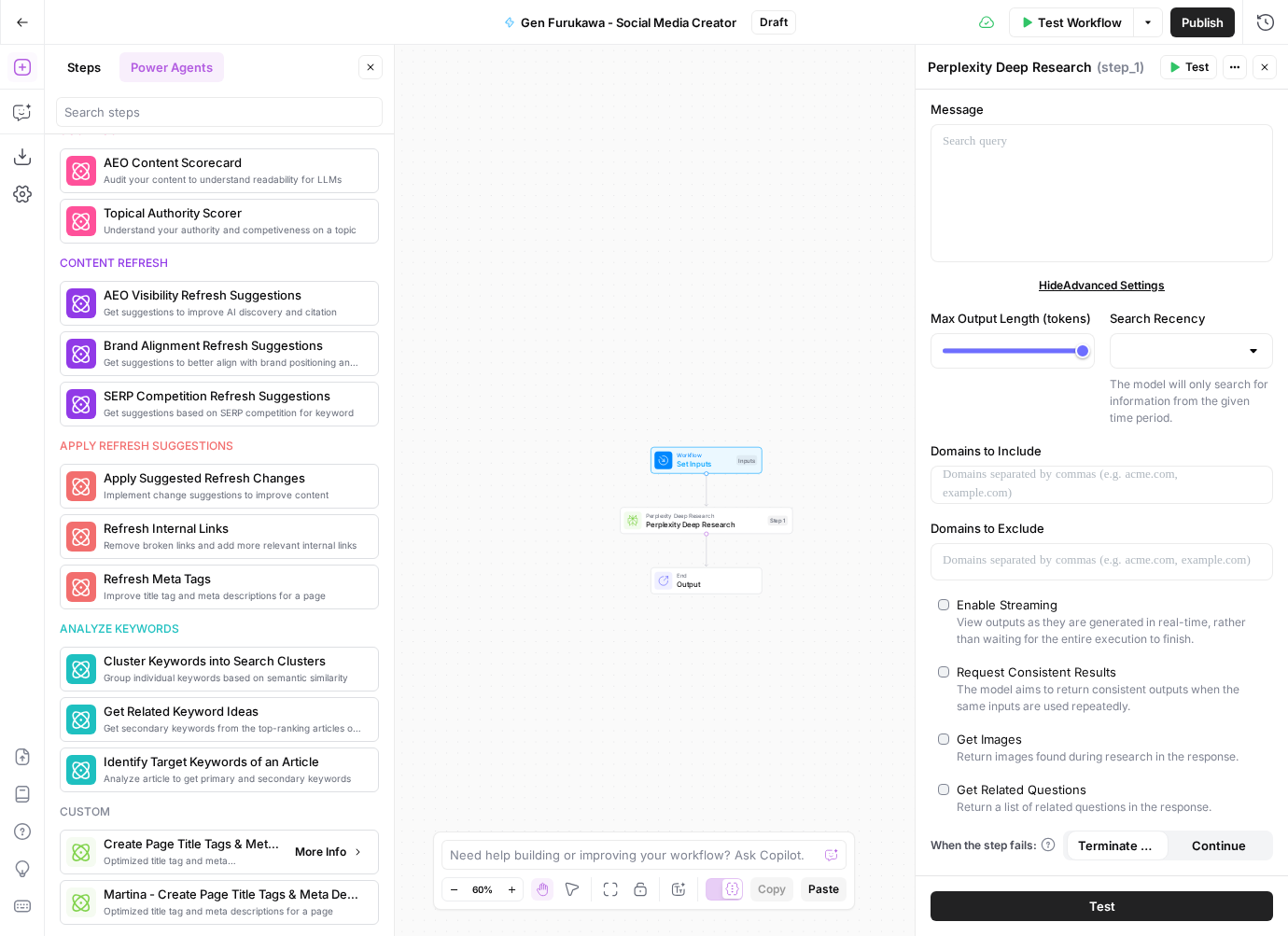 click on "More Info" at bounding box center [320, 852] 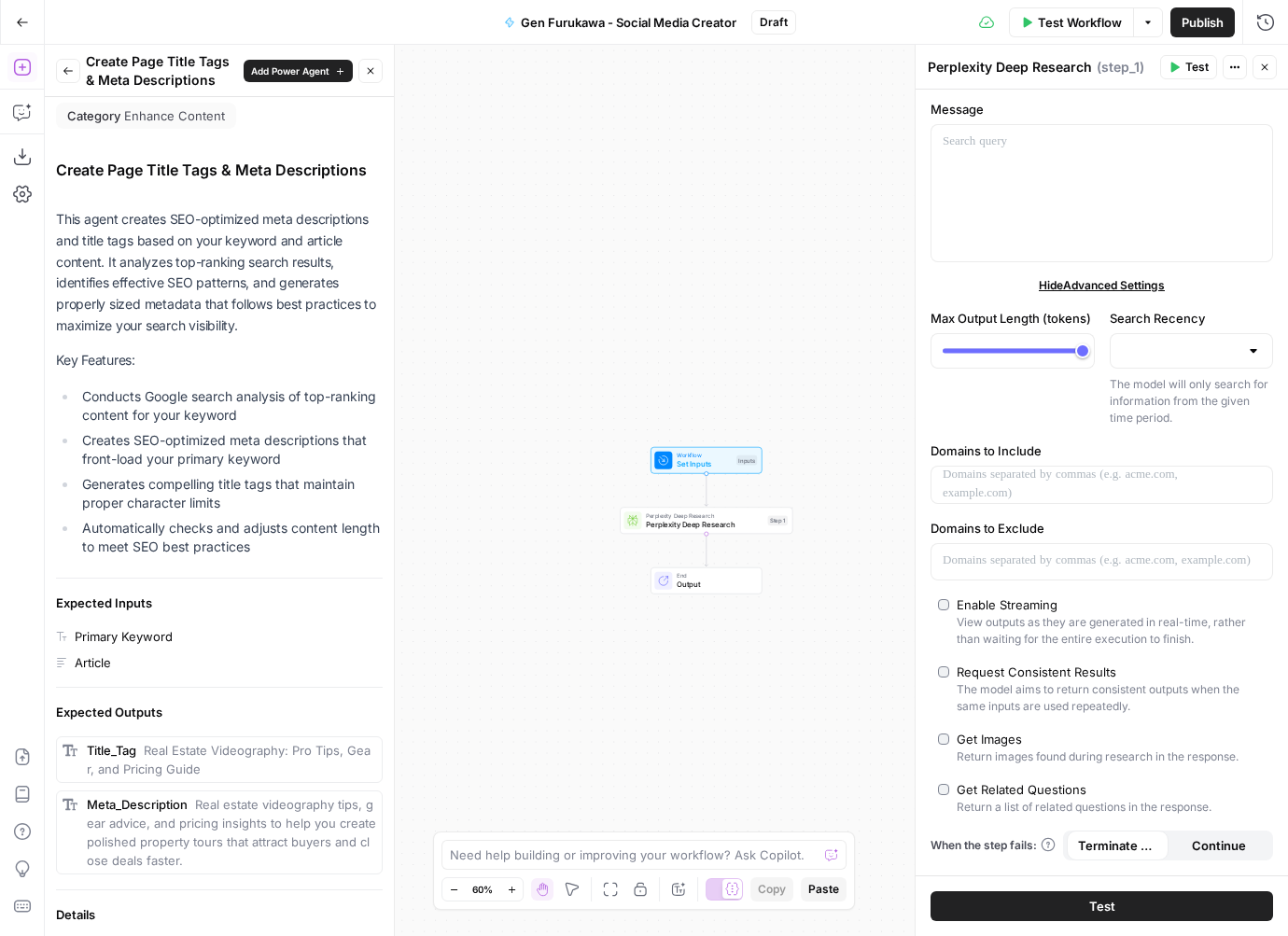scroll, scrollTop: 0, scrollLeft: 0, axis: both 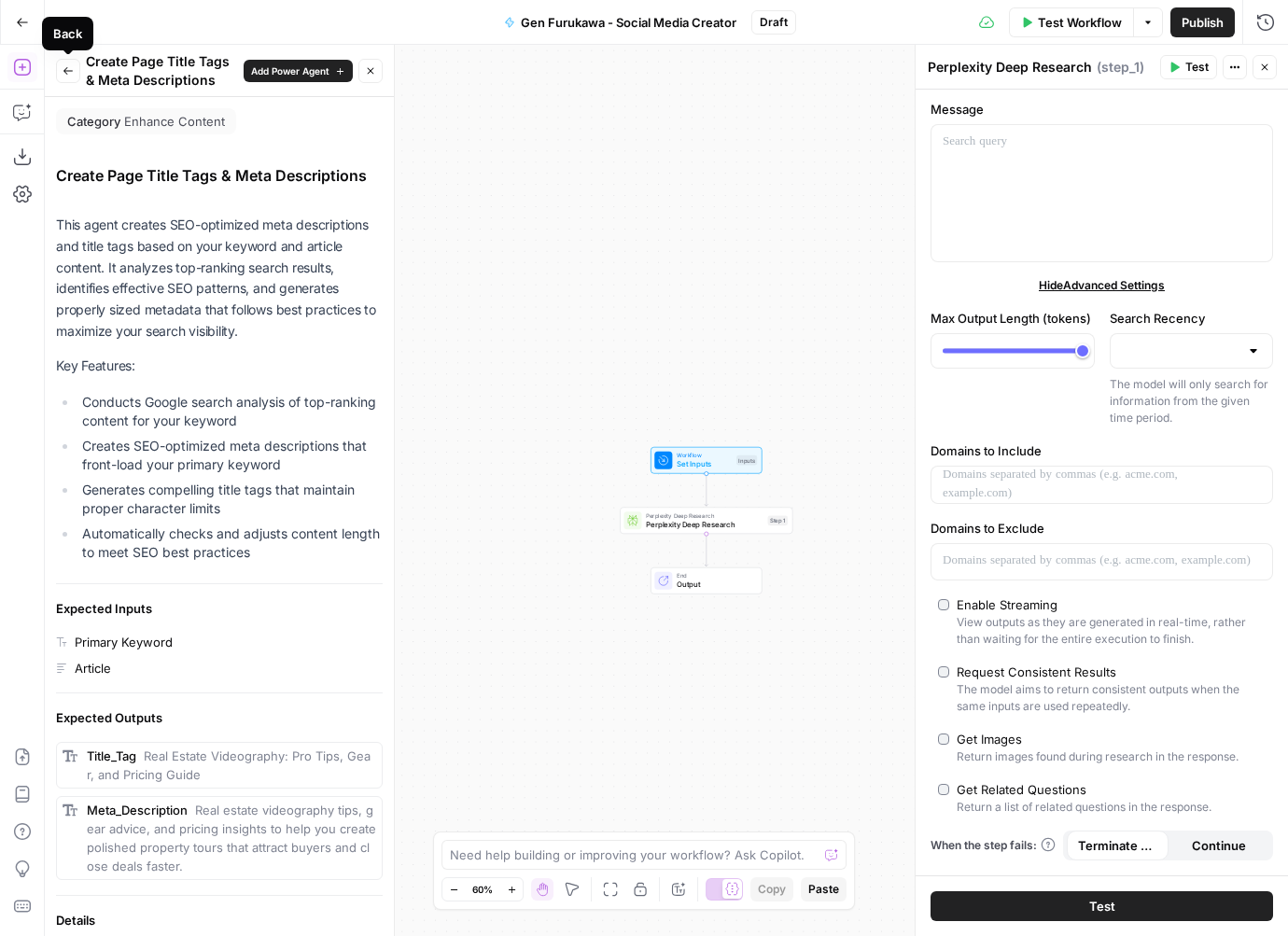 click 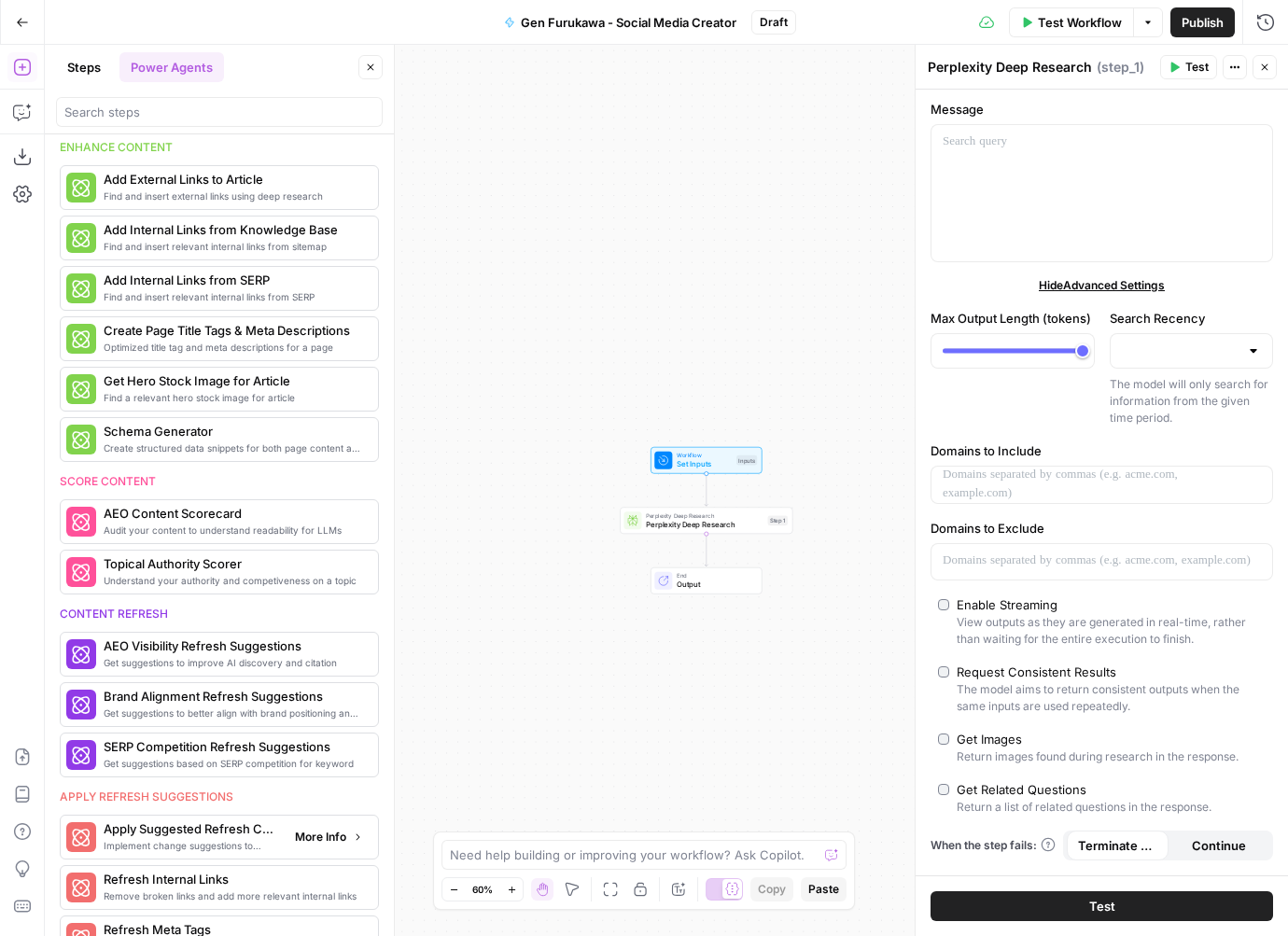 scroll, scrollTop: 0, scrollLeft: 0, axis: both 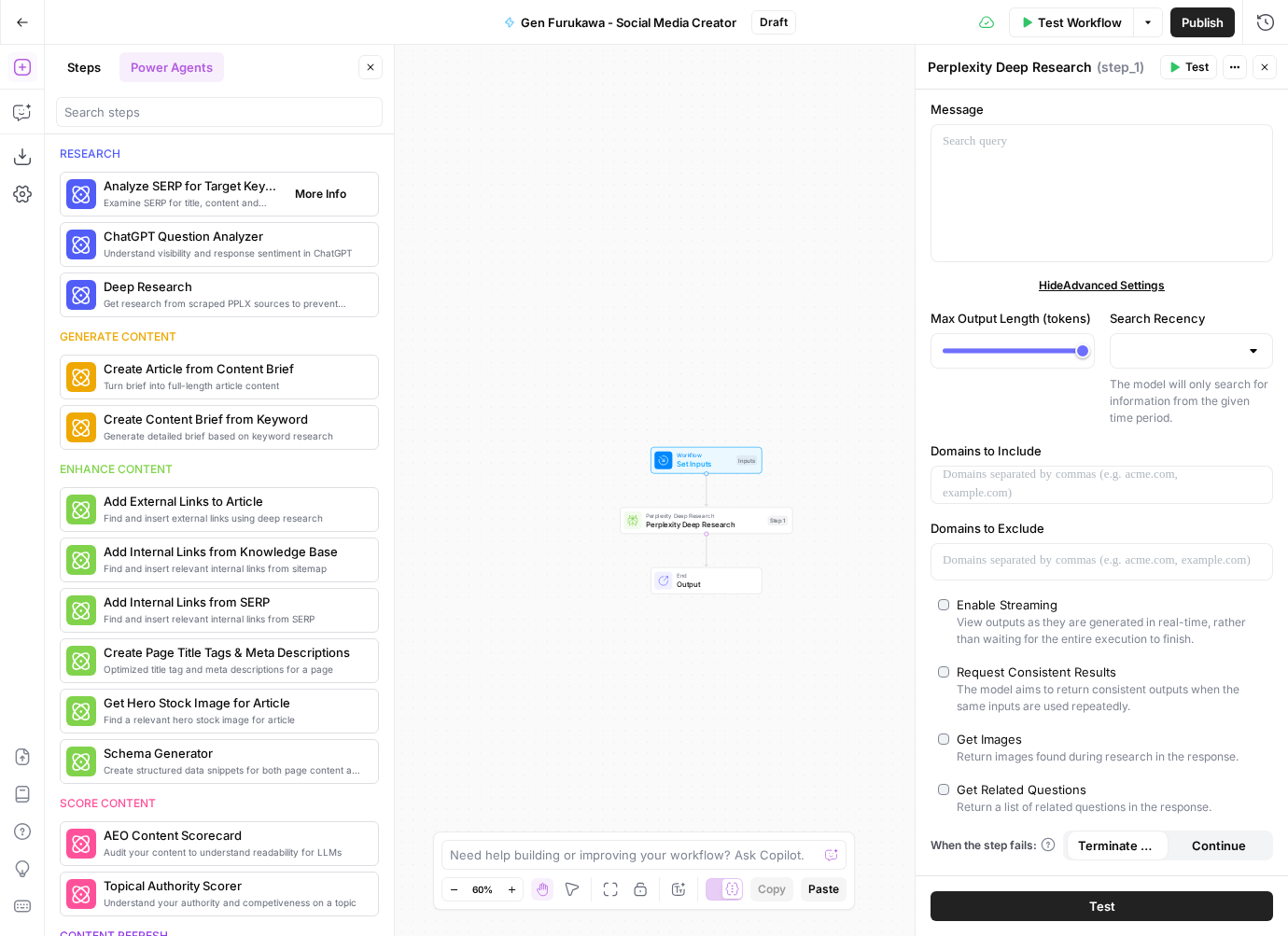 click on "Analyze SERP for Target Keyword" at bounding box center (191, 186) 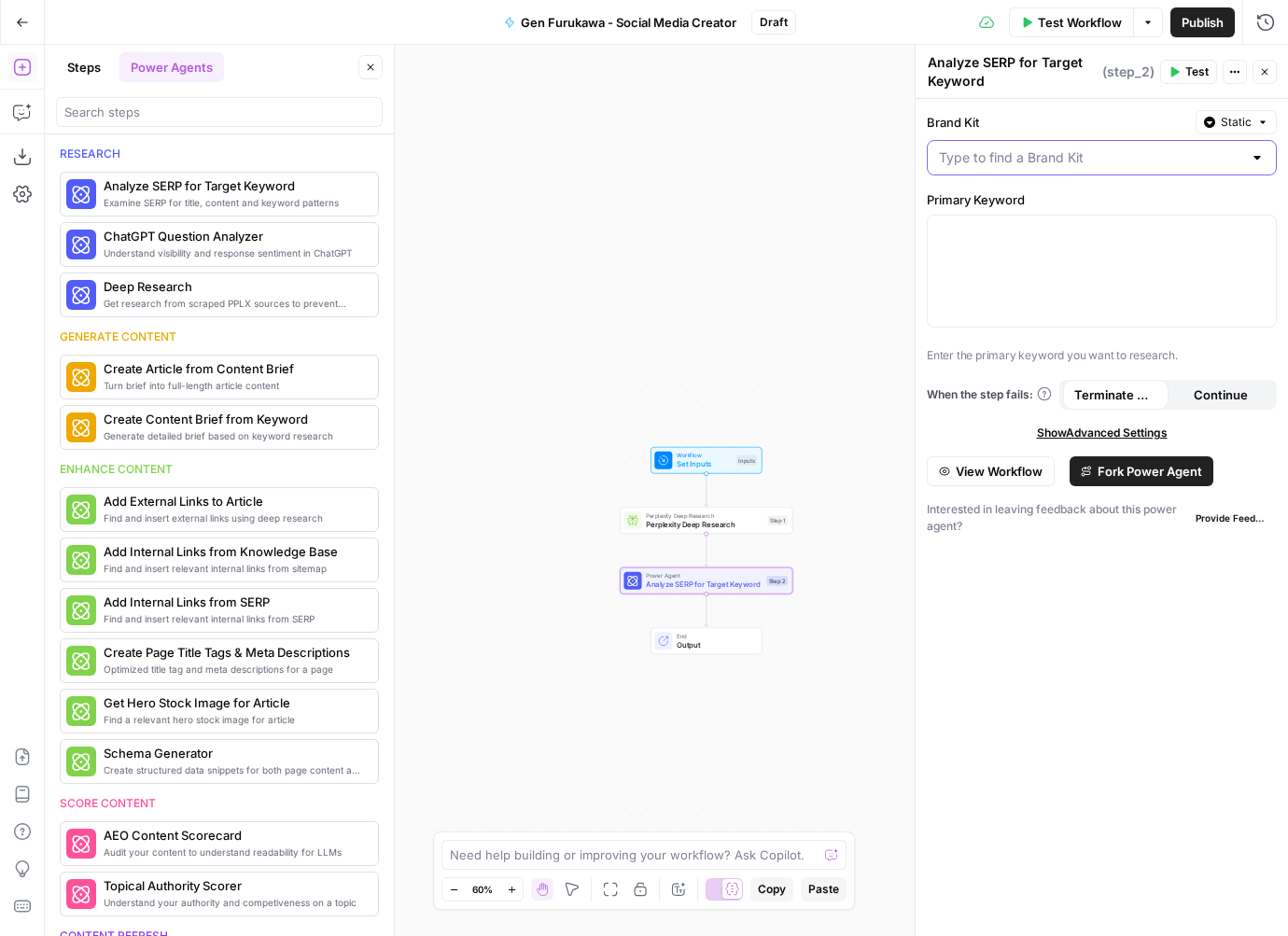 click on "Brand Kit" at bounding box center (1090, 158) 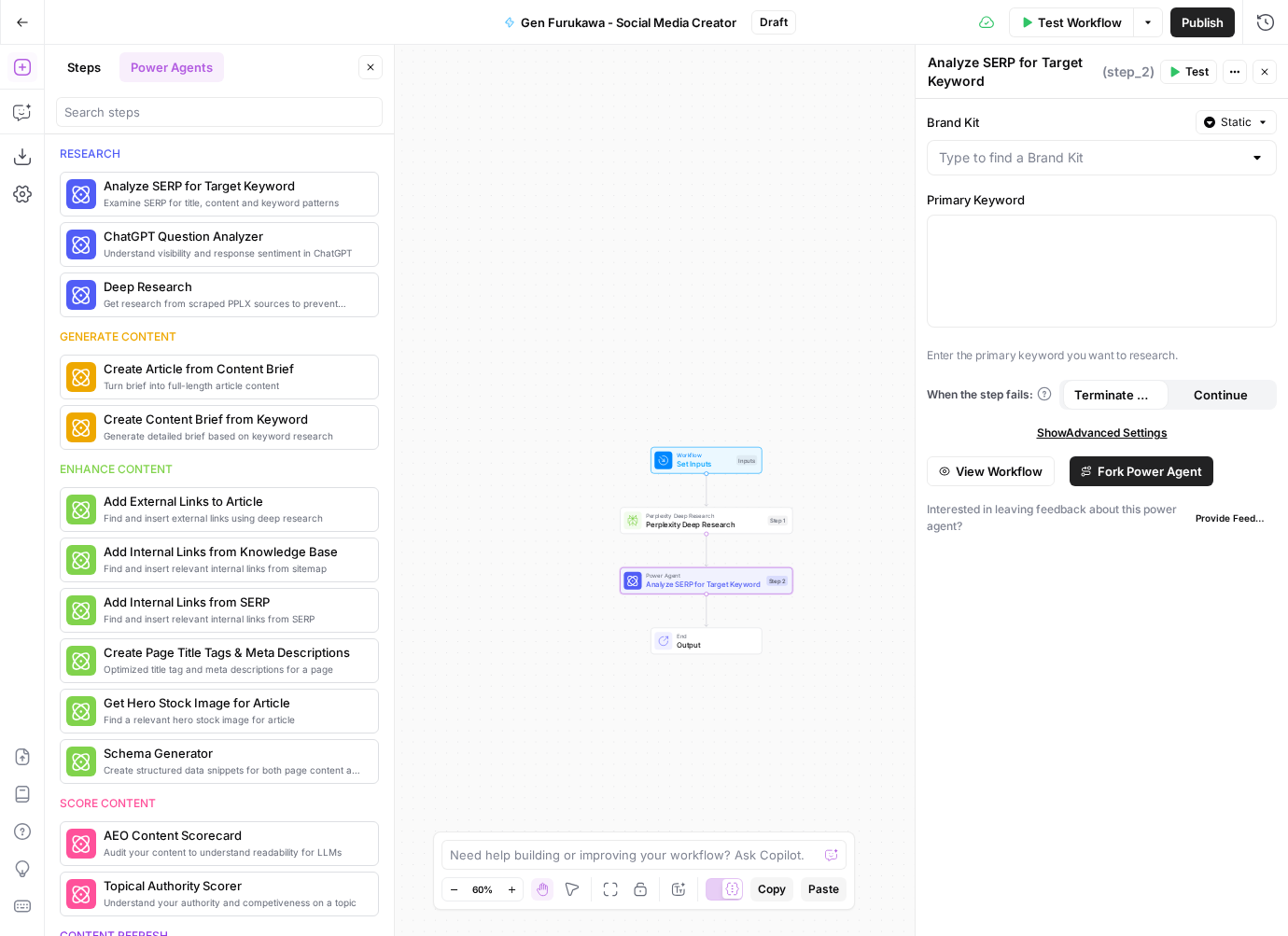 click on "Brand Kit" at bounding box center [1057, 122] 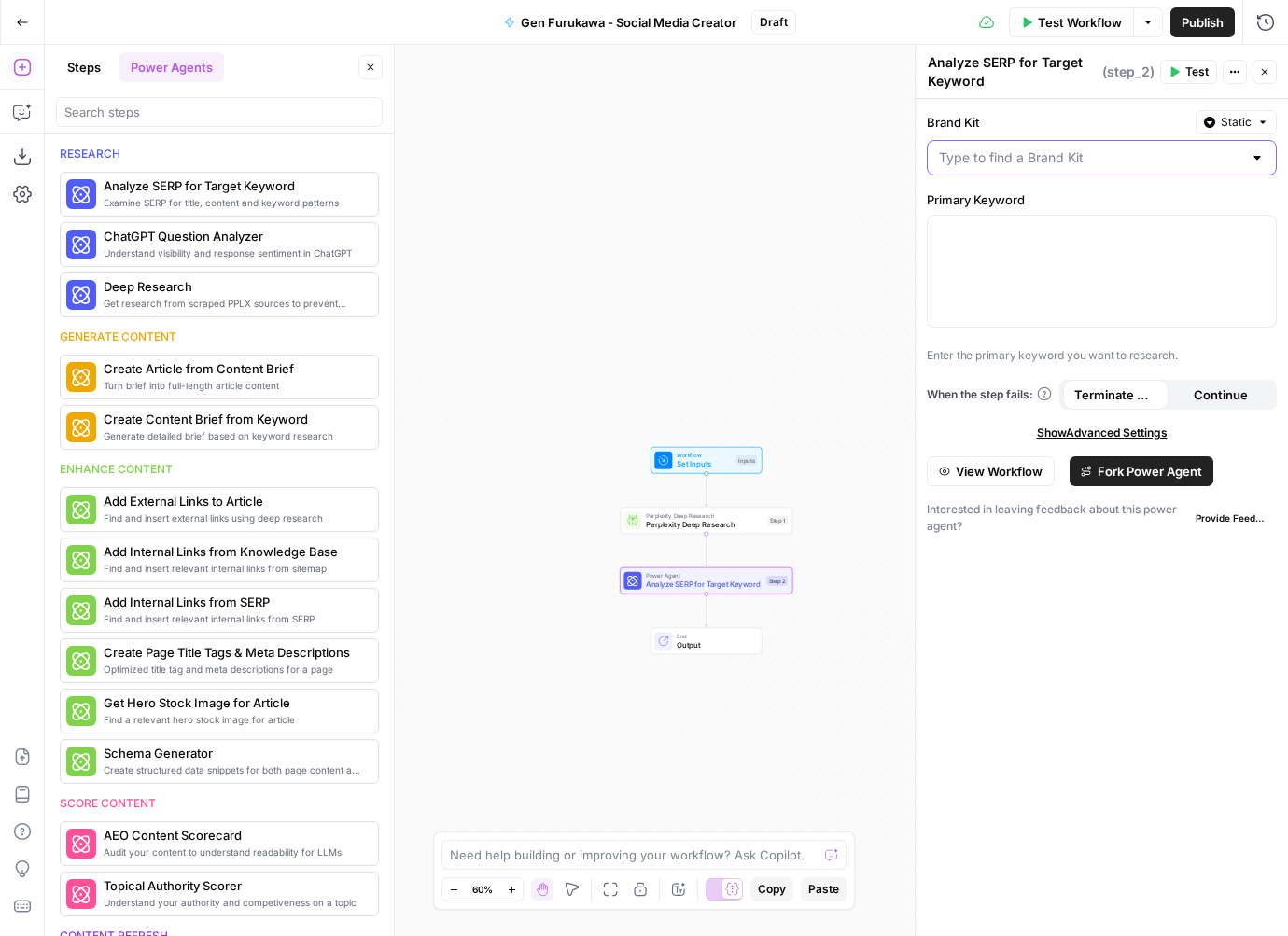 click on "Brand Kit" at bounding box center (1090, 158) 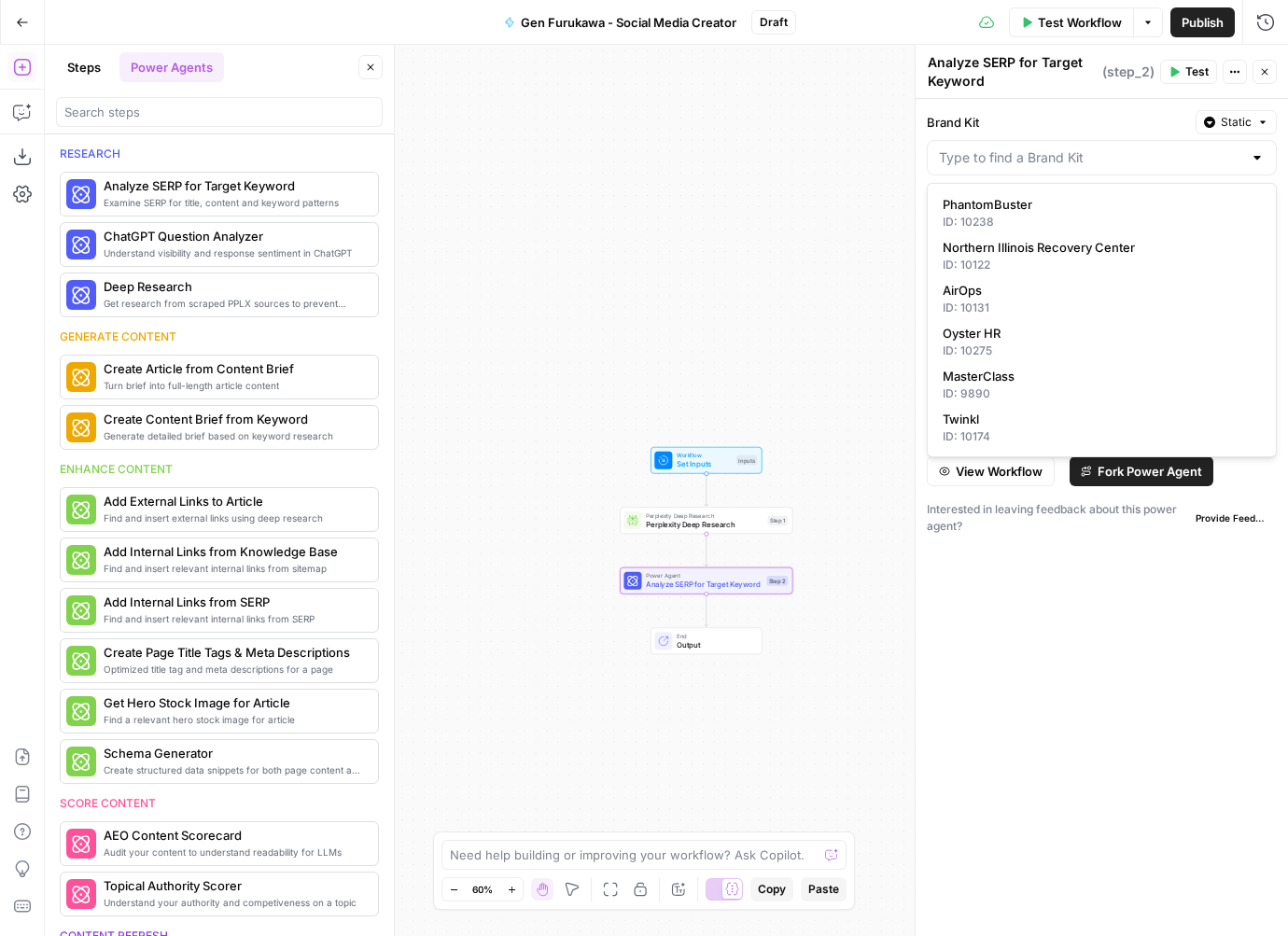 click on "Brand Kit Static" at bounding box center [1101, 122] 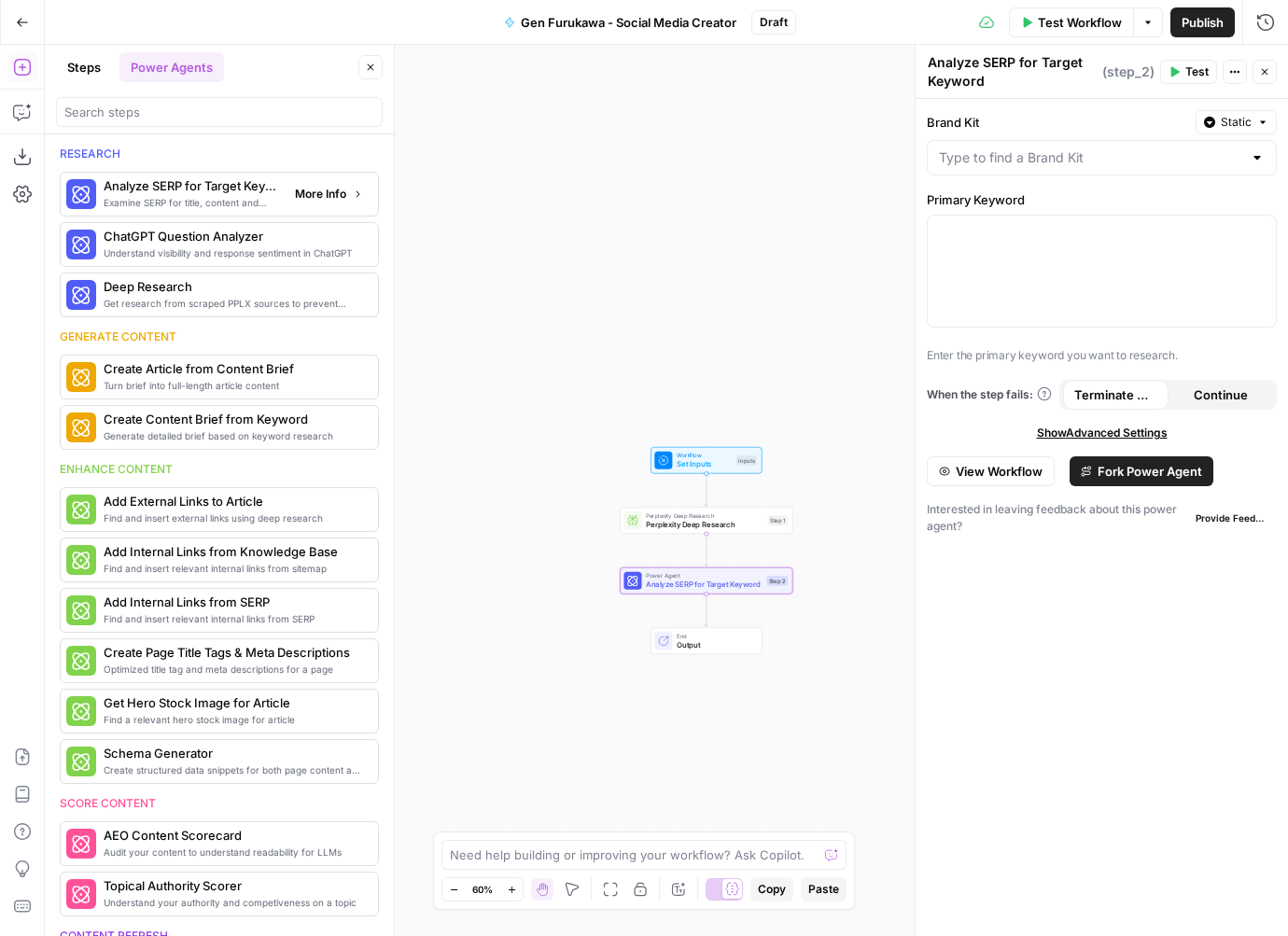 click on "More Info" at bounding box center (320, 194) 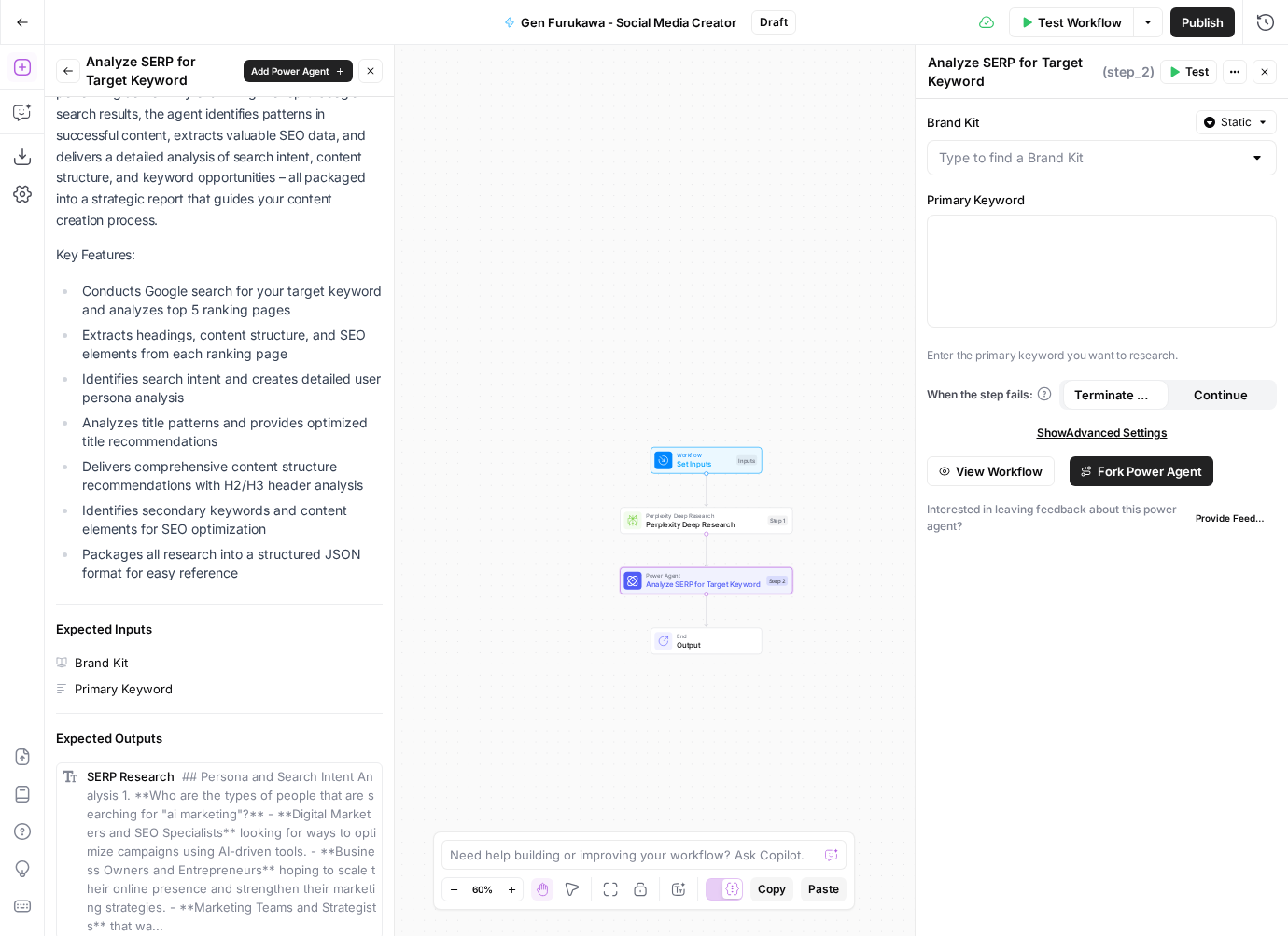 scroll, scrollTop: 400, scrollLeft: 0, axis: vertical 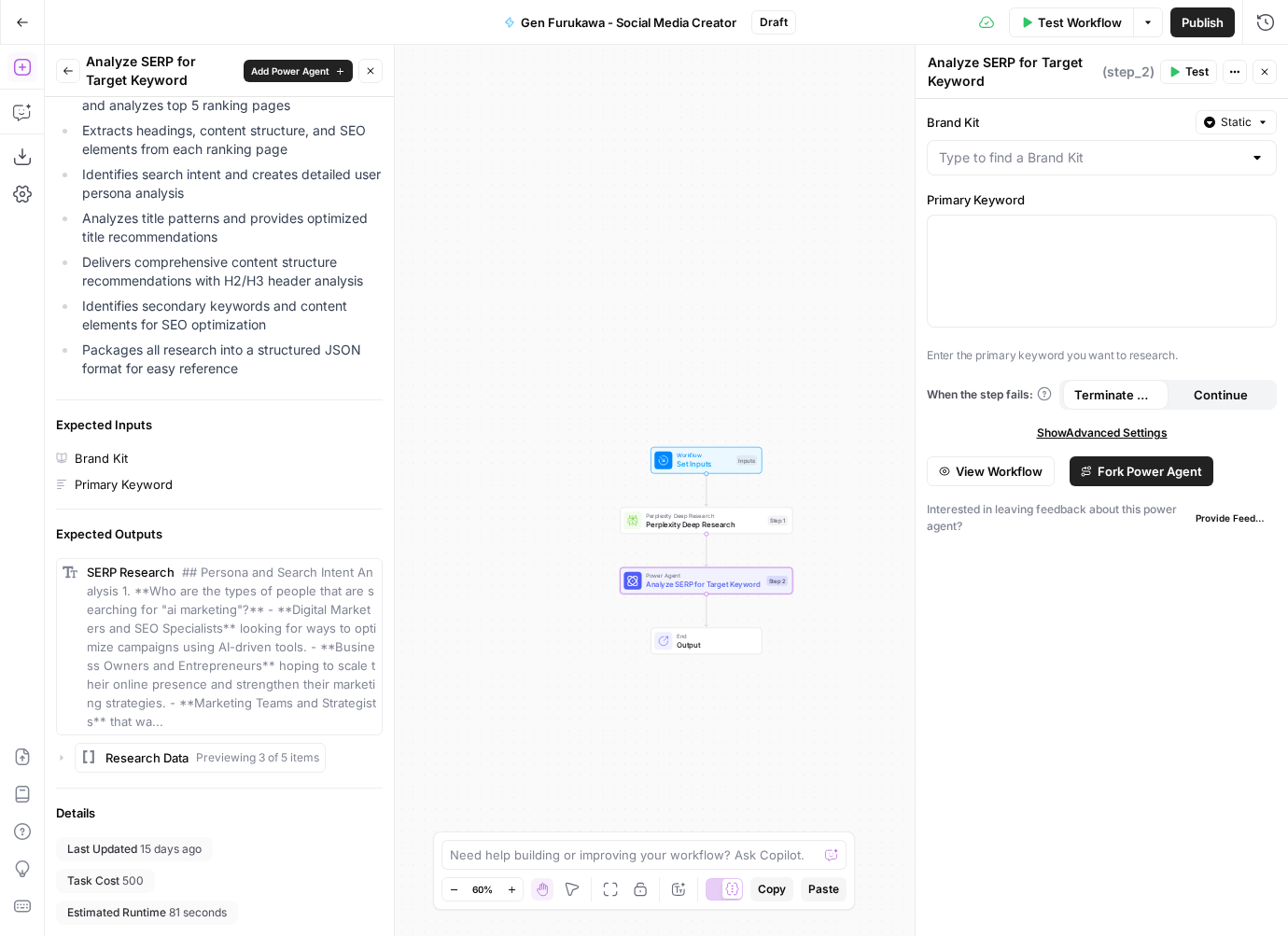 click on "Add Power Agent" at bounding box center (290, 71) 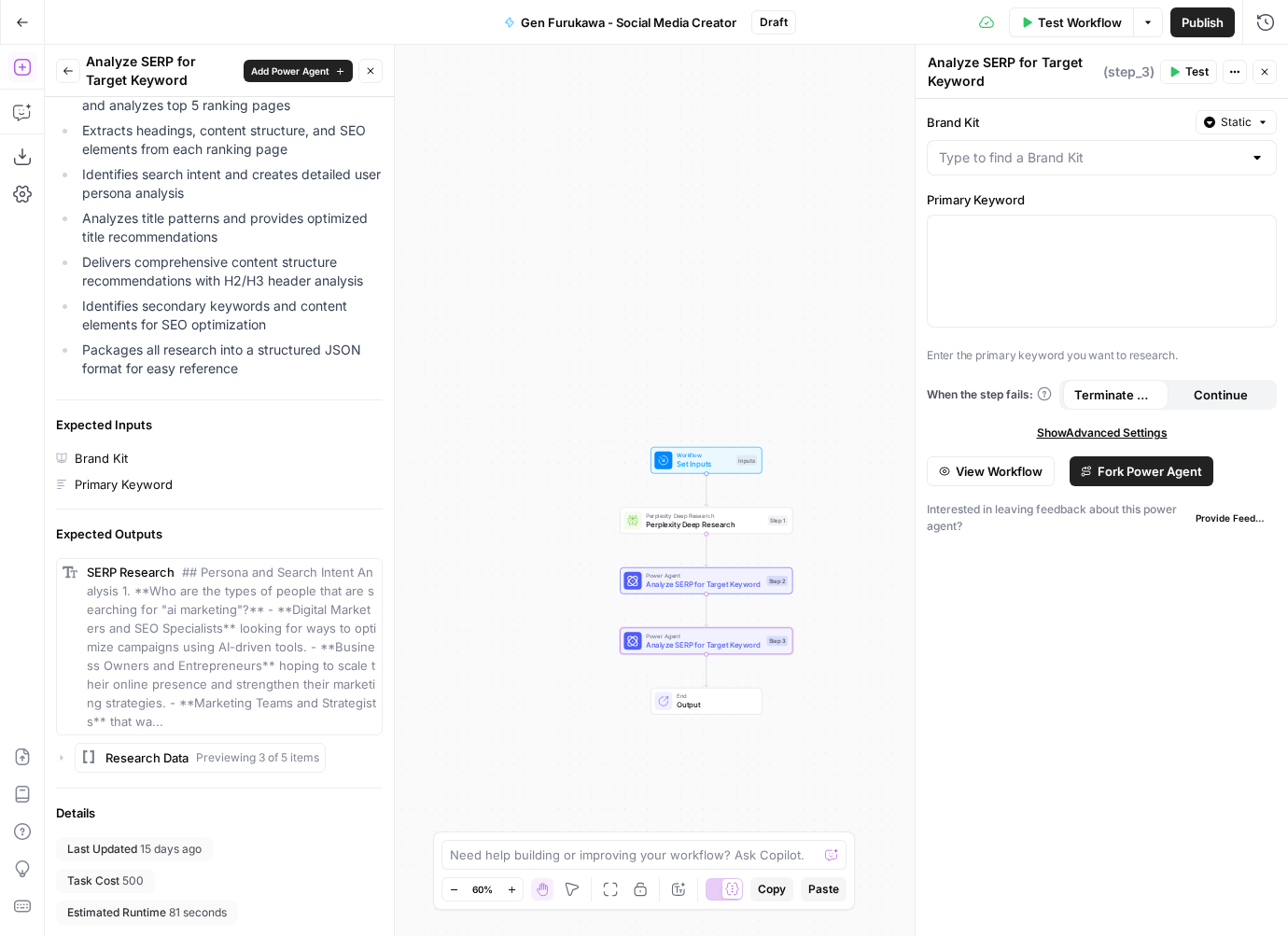 click on "Workflow Set Inputs Inputs Perplexity Deep Research Perplexity Deep Research Step 1 Power Agent Analyze SERP for Target Keyword Step 2 Power Agent Analyze SERP for Target Keyword Step 3 End Output" at bounding box center [666, 490] 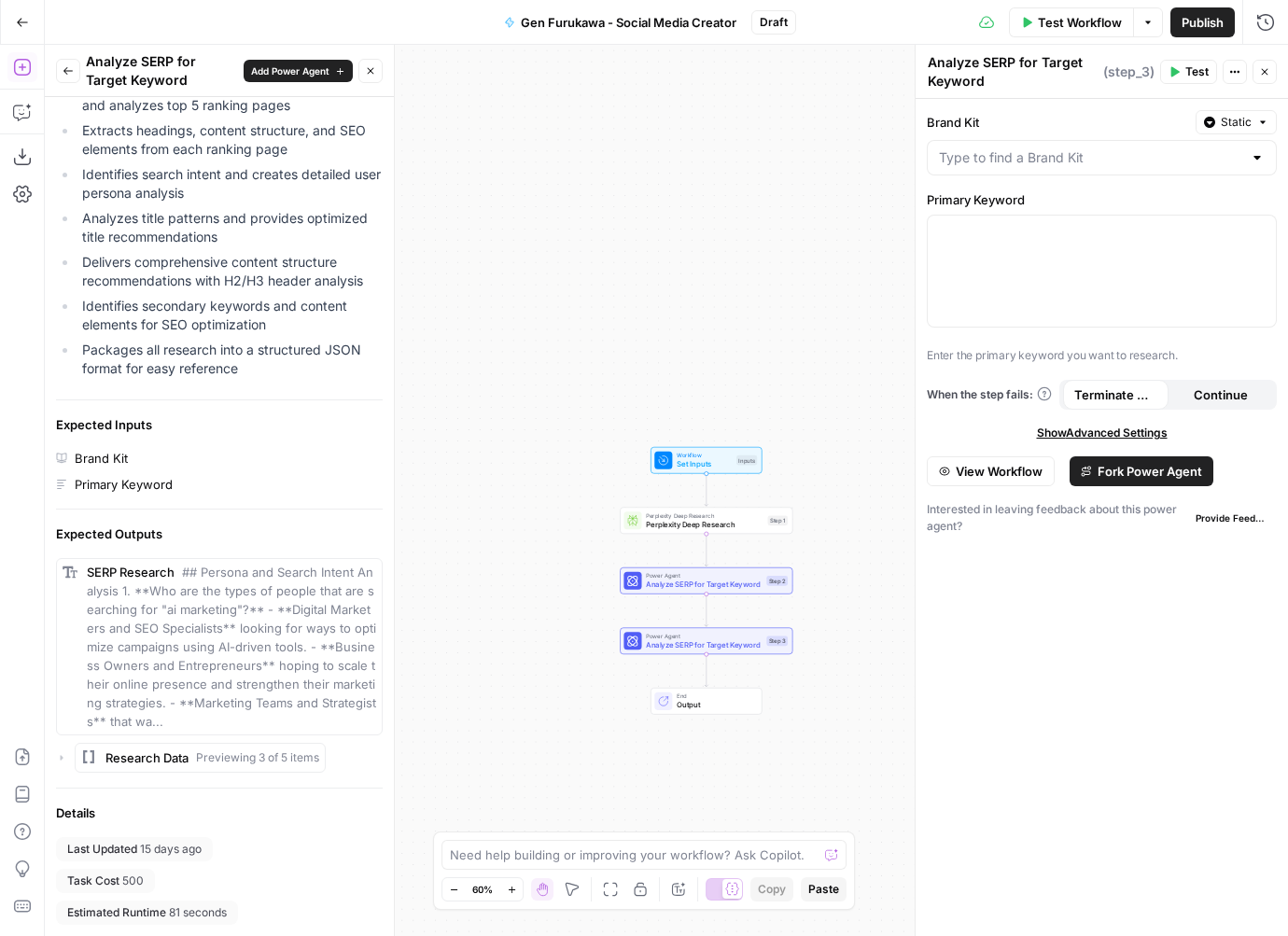 click 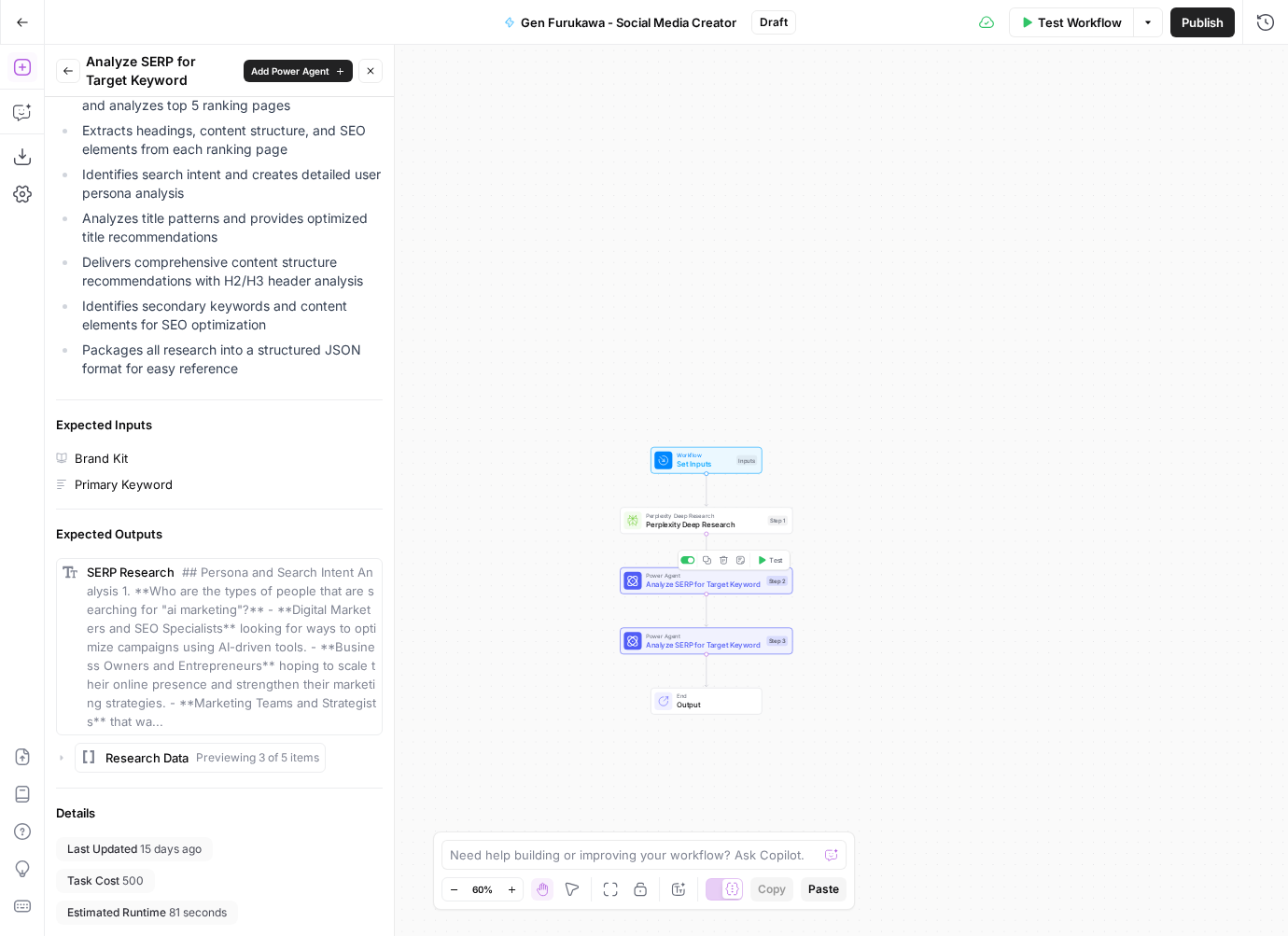 click on "Power Agent Analyze SERP for Target Keyword Step 2 Copy step Delete step Add Note Test" at bounding box center [706, 580] 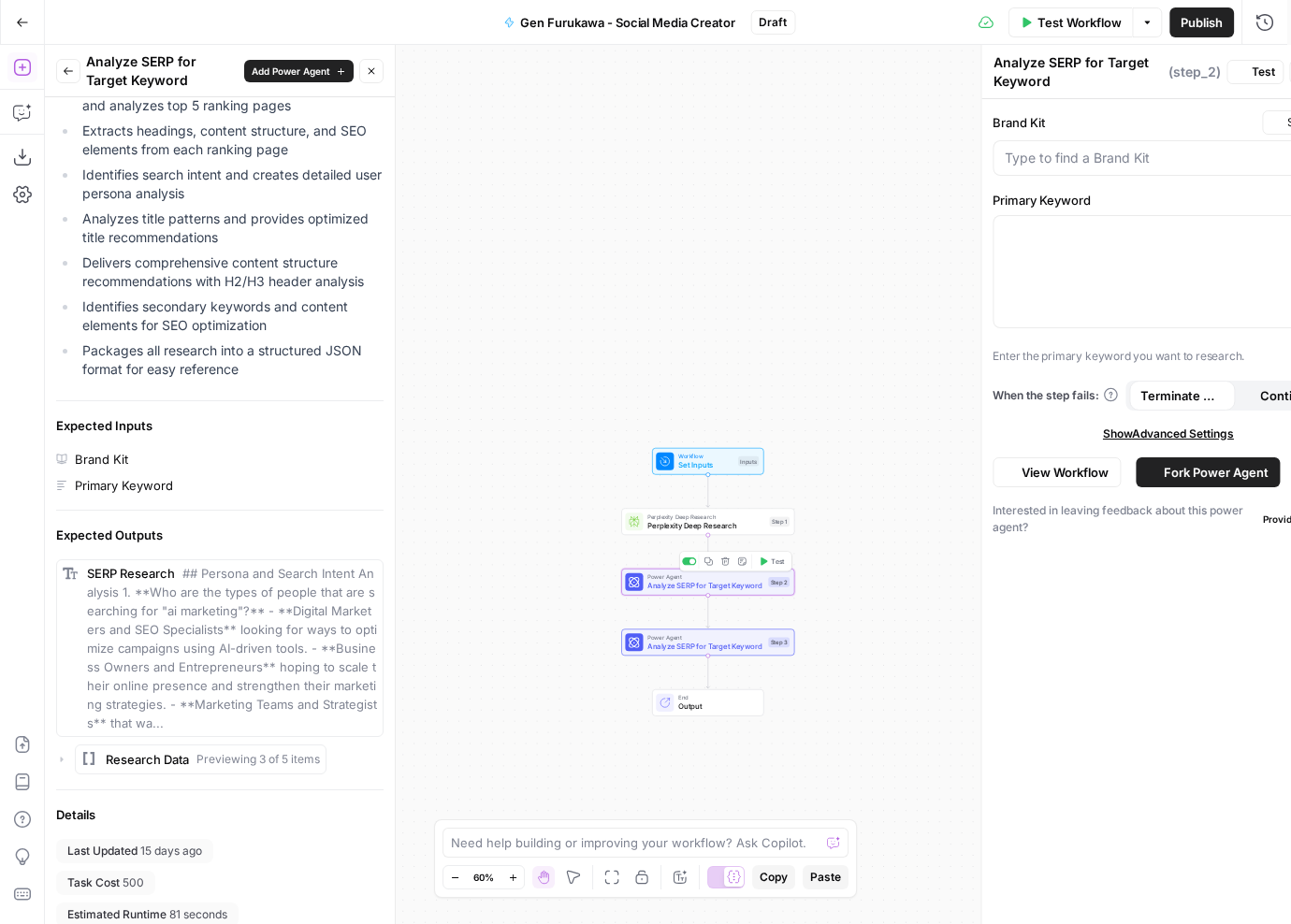 click on "Step 2" at bounding box center (778, 582) 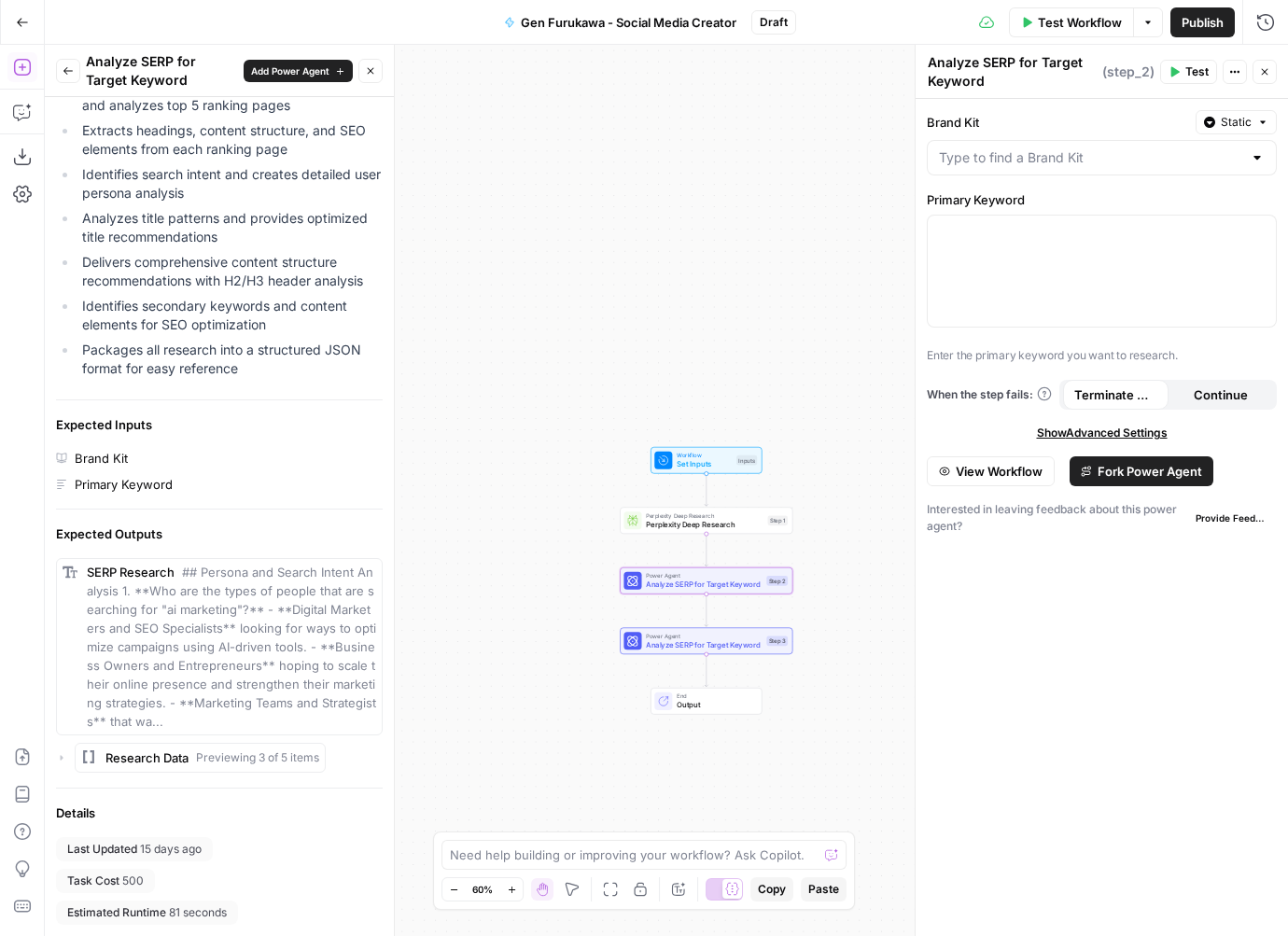 click on "Brand Kit Static Primary Keyword Enter the primary keyword you want to research. When the step fails: Terminate Workflow Continue Show  Advanced Settings View Workflow Fork Power Agent Interested in leaving feedback about this power agent? Provide Feedback" at bounding box center (1101, 517) 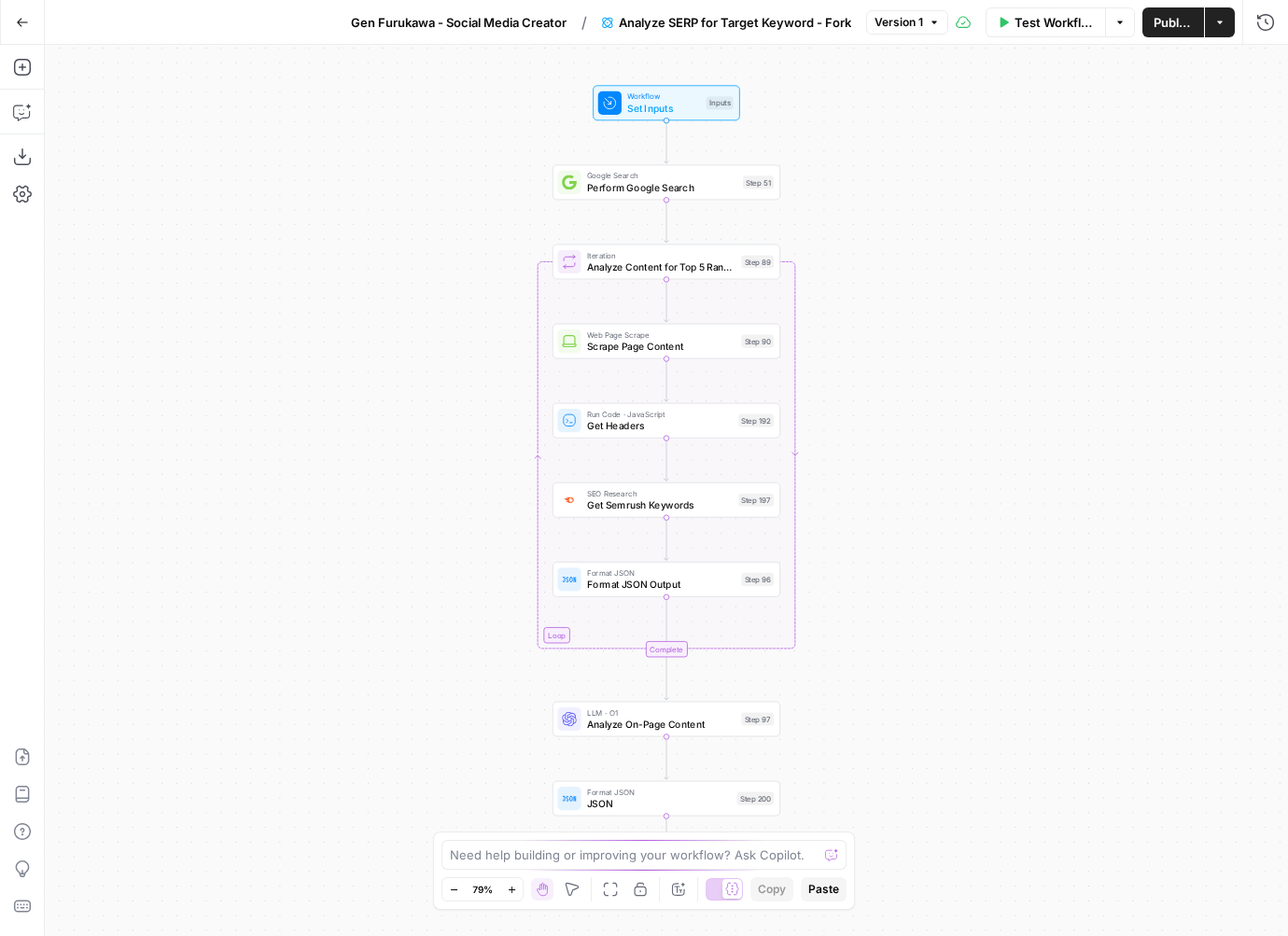 scroll, scrollTop: 0, scrollLeft: 0, axis: both 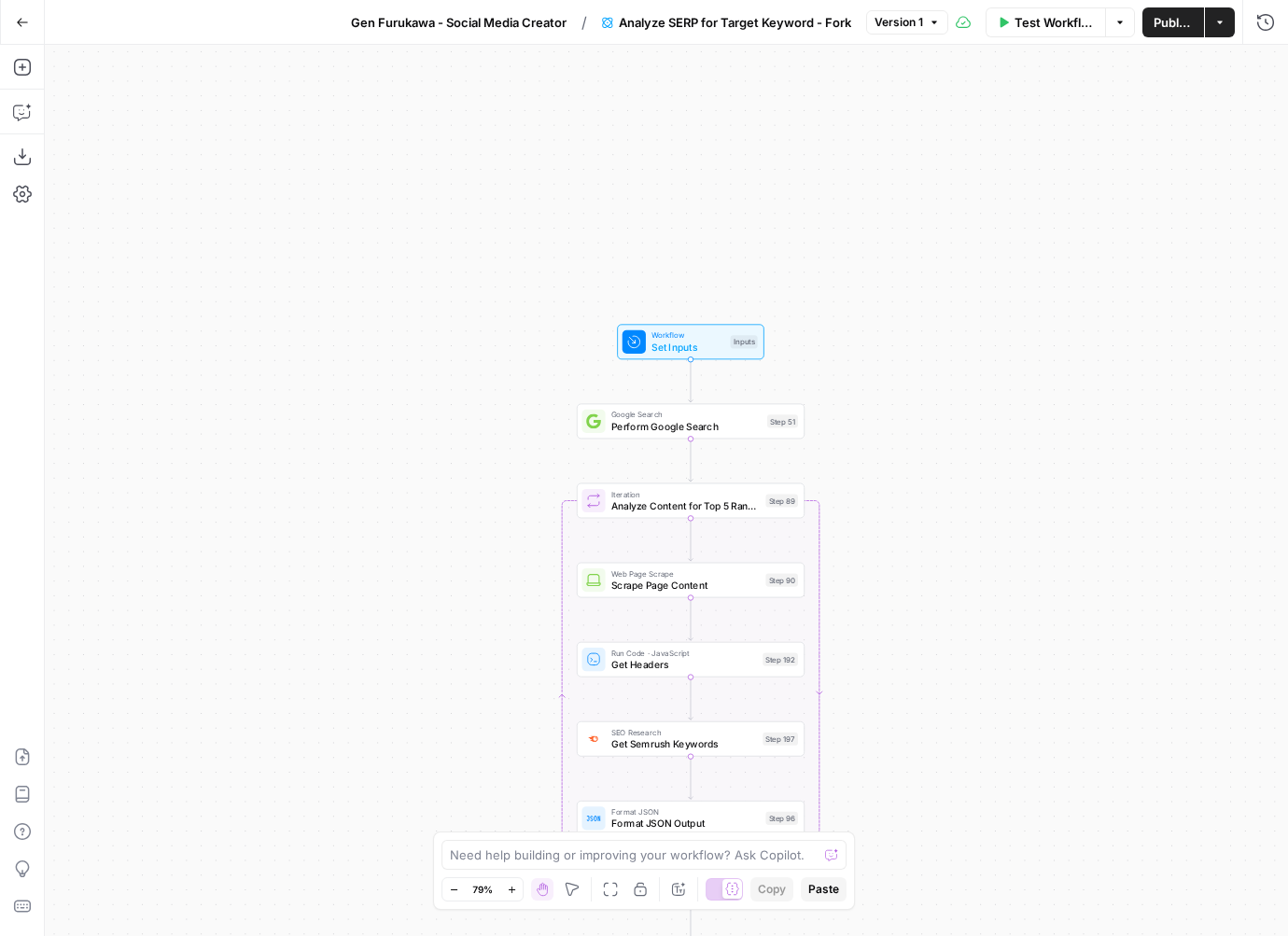 click on "Go Back" at bounding box center (22, 22) 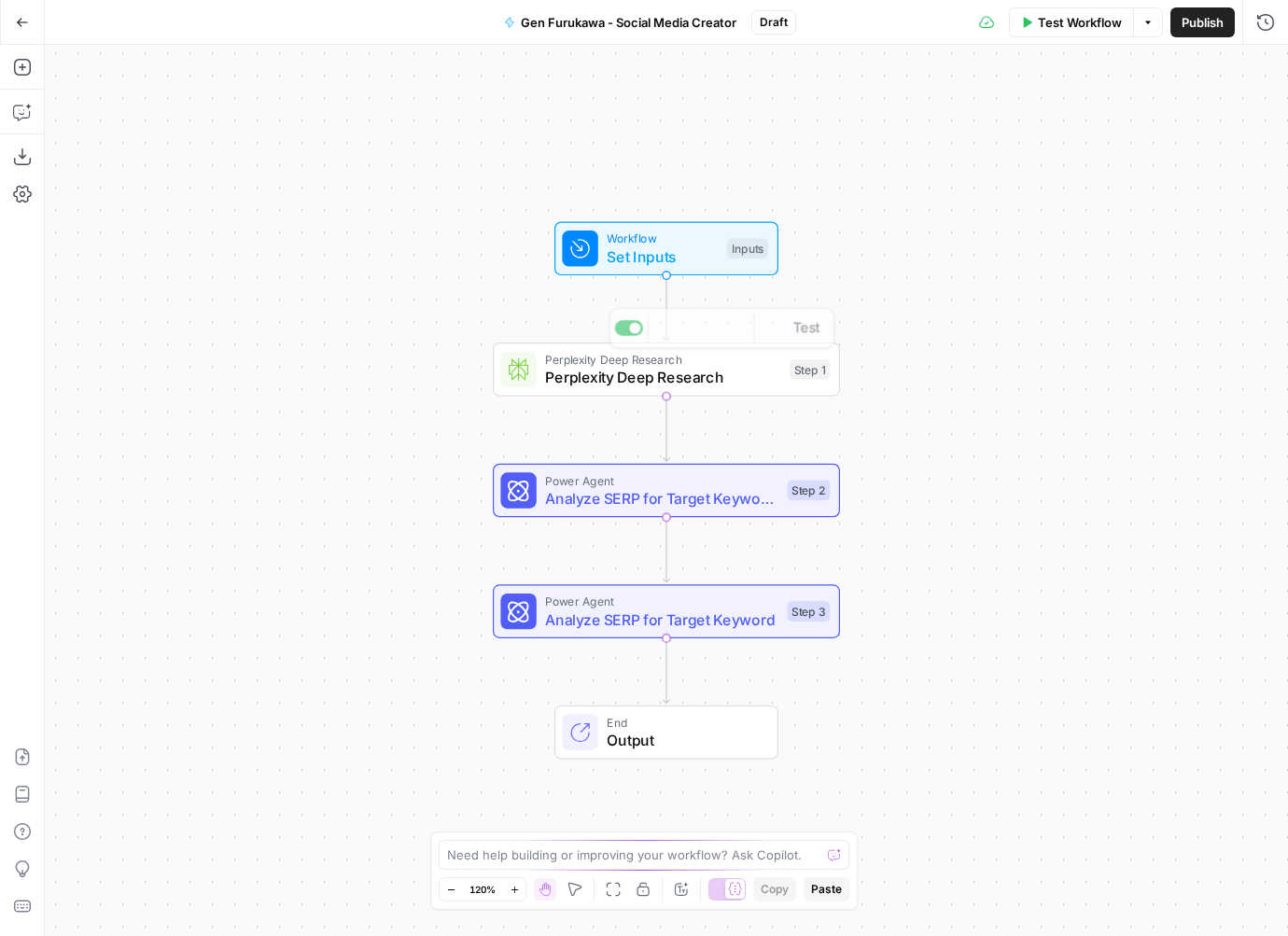 scroll, scrollTop: 0, scrollLeft: 0, axis: both 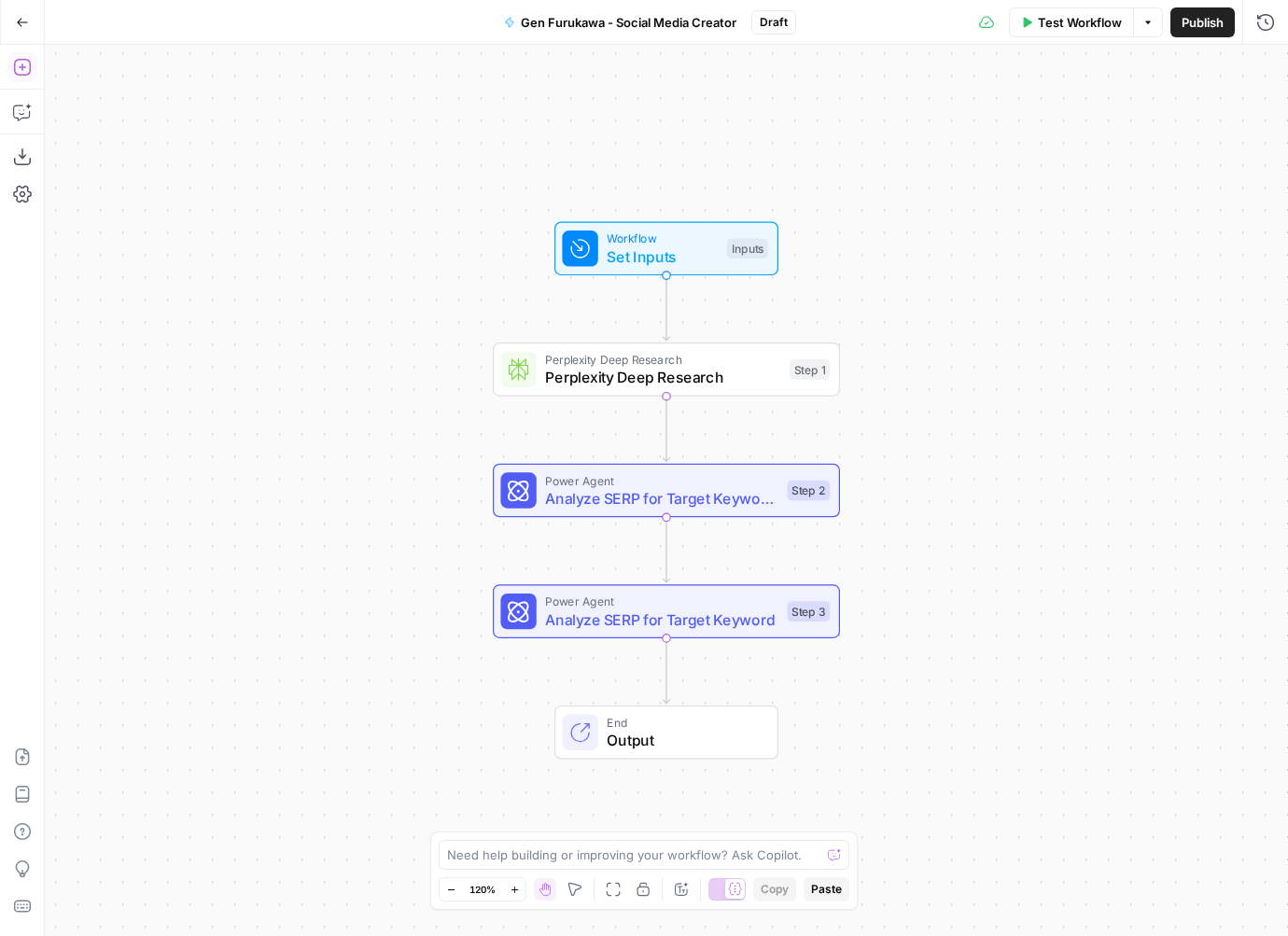 click on "Go Back" at bounding box center (22, 22) 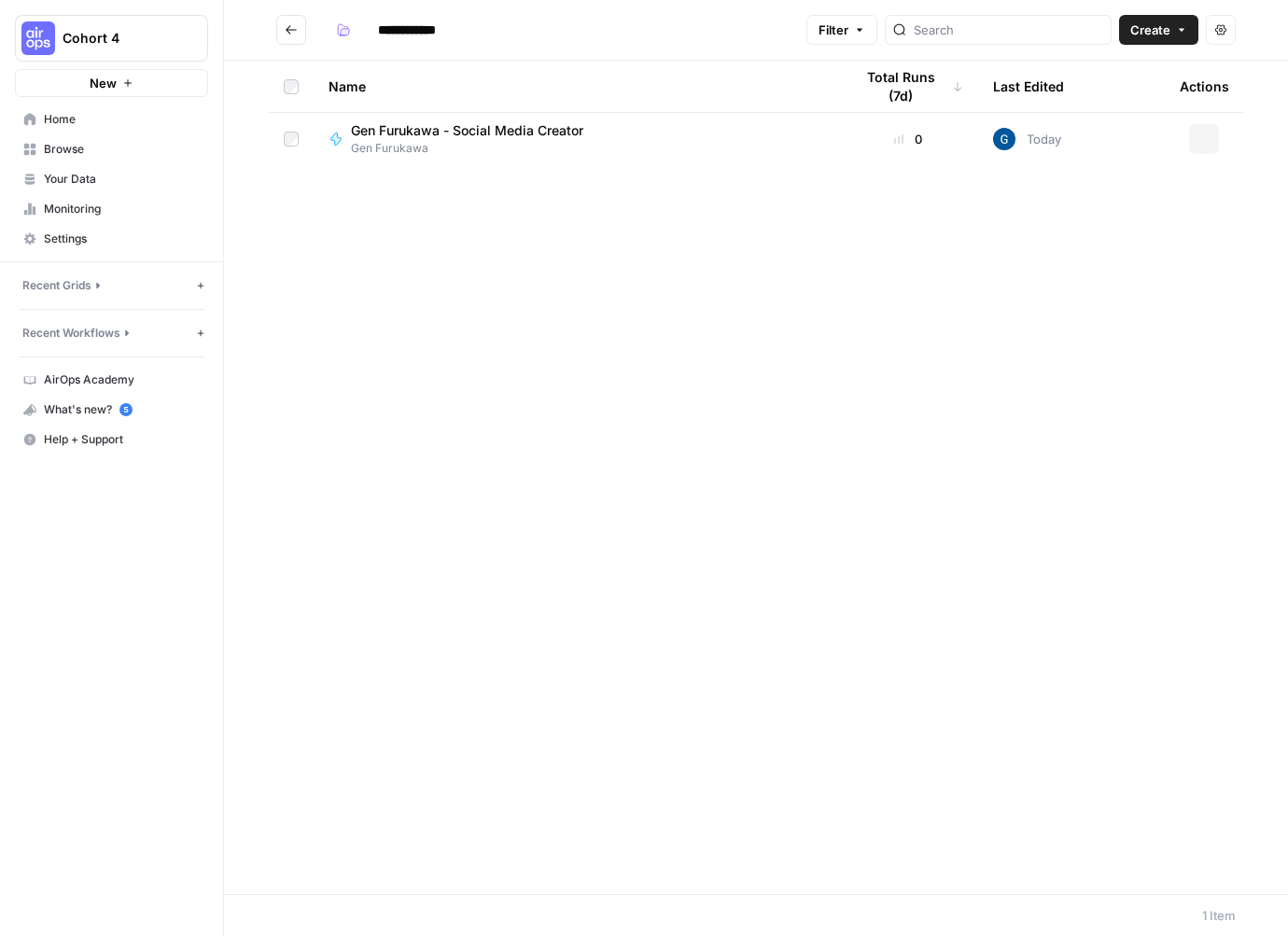 scroll, scrollTop: 0, scrollLeft: 0, axis: both 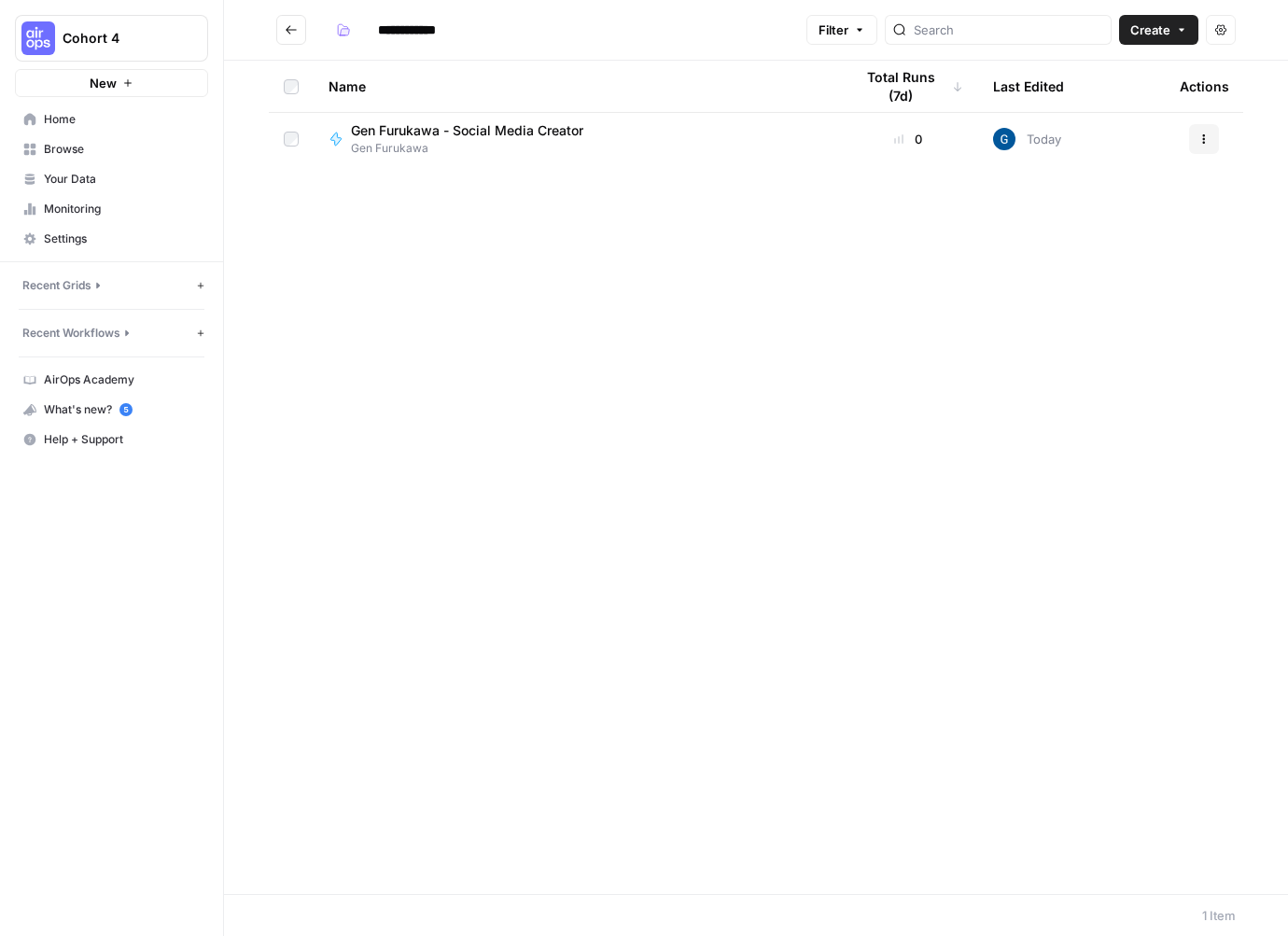 click on "Gen Furukawa - Social Media Creator" at bounding box center [467, 131] 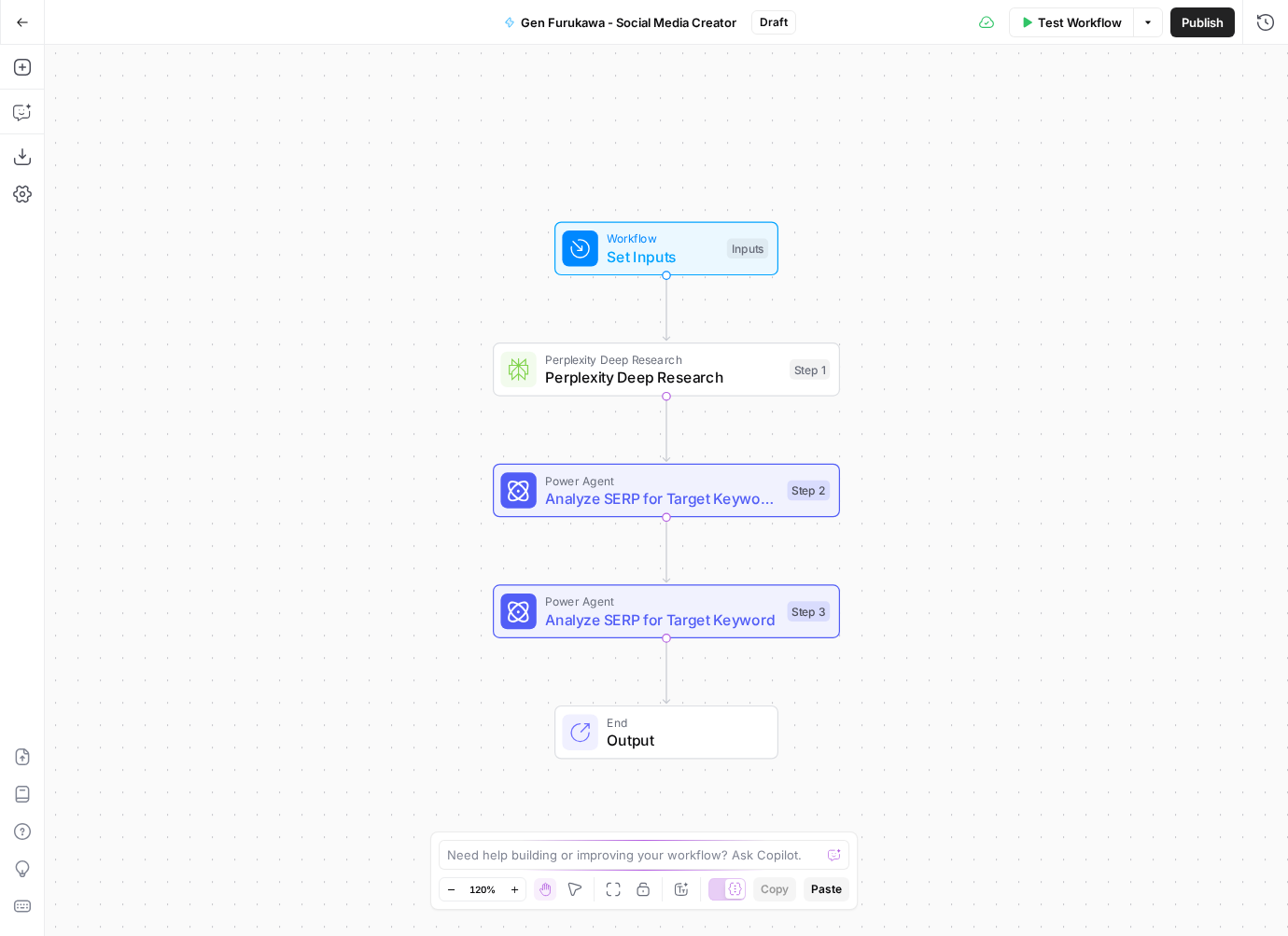 scroll, scrollTop: 0, scrollLeft: 0, axis: both 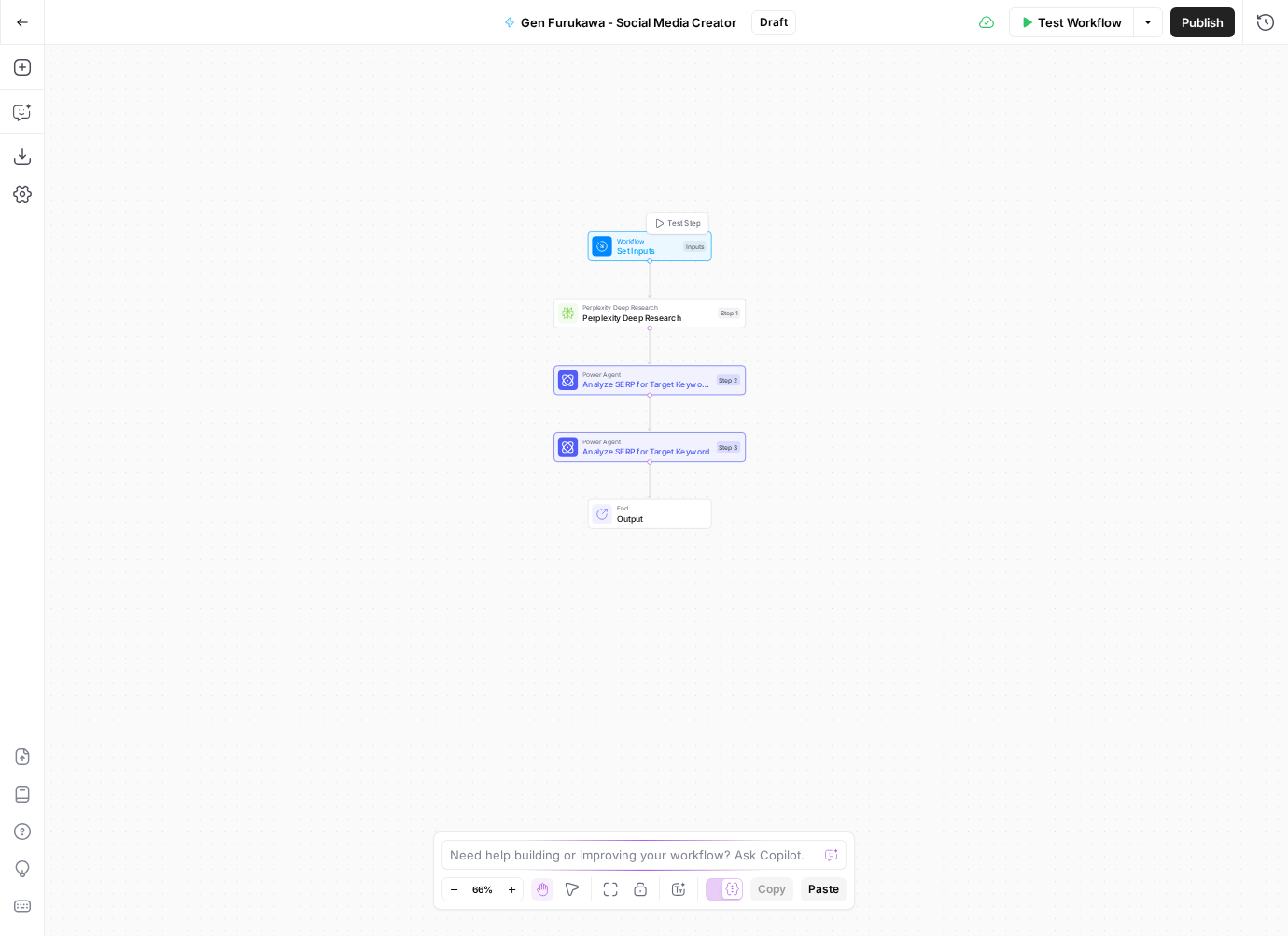 click on "Workflow Set Inputs Inputs Test Step Perplexity Deep Research Perplexity Deep Research Step 1 Power Agent Analyze SERP for Target Keyword - Fork Step 2 Power Agent Analyze SERP for Target Keyword Step 3 End Output" at bounding box center (666, 490) 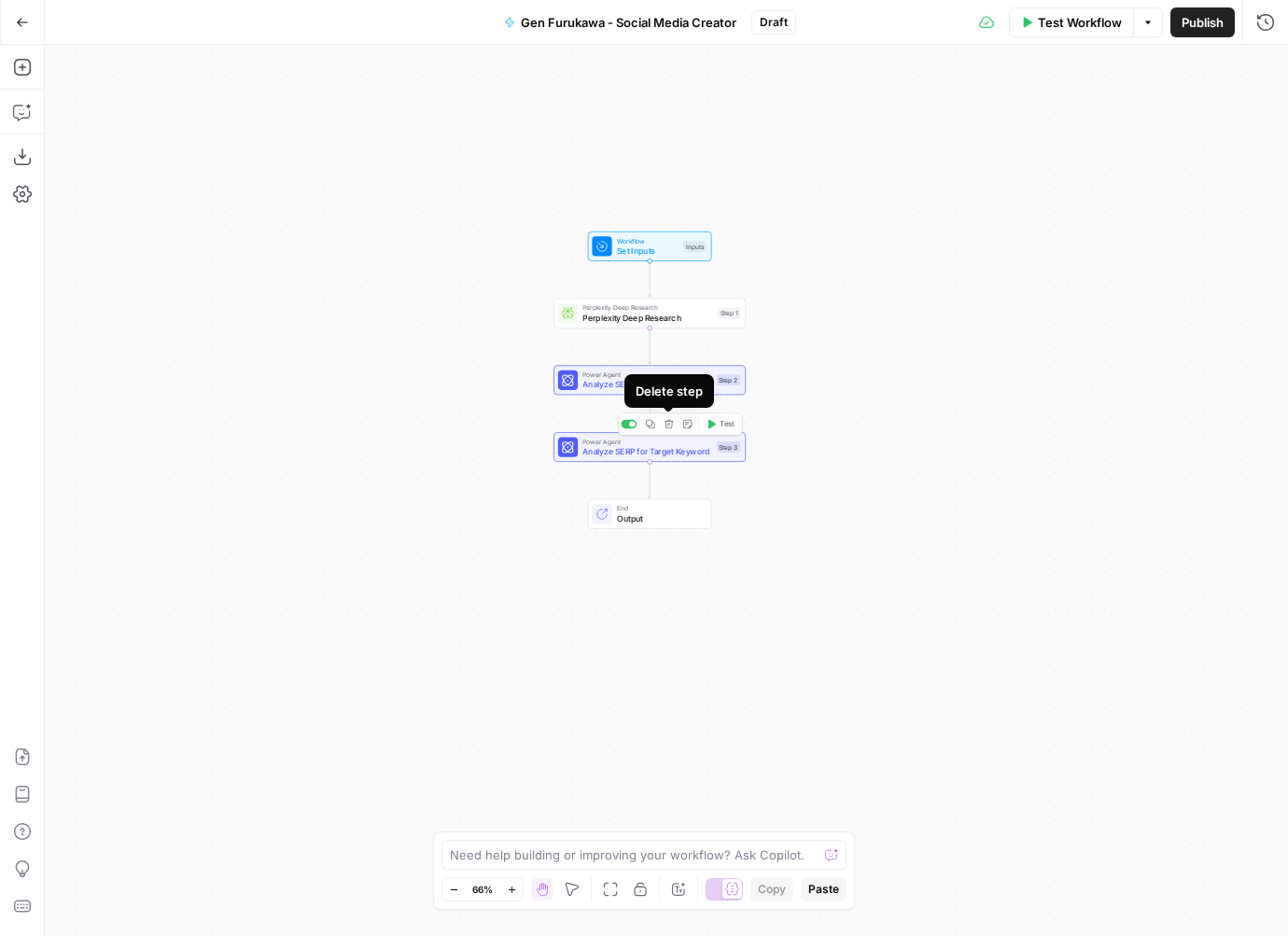 click 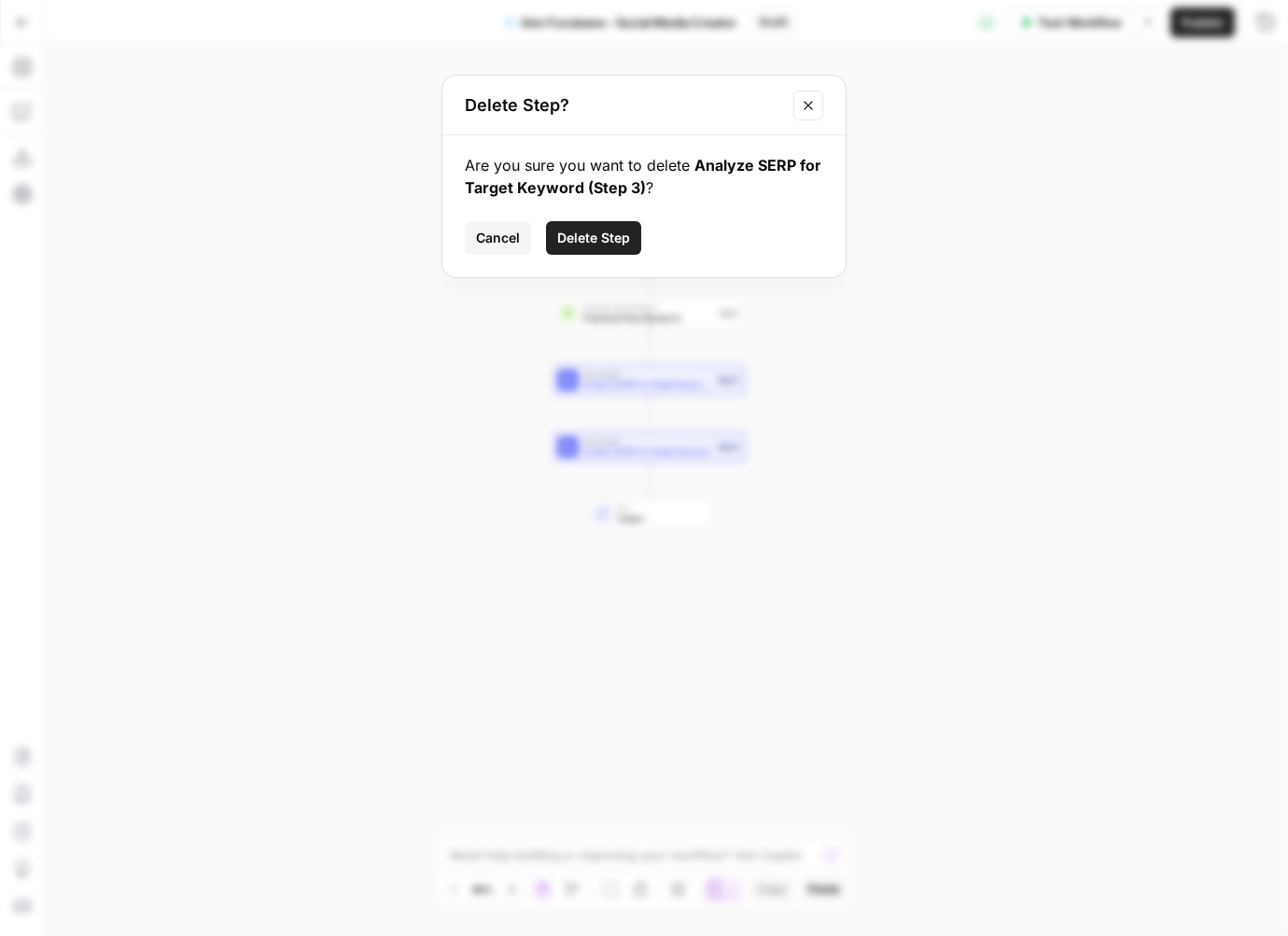 click on "Delete Step" at bounding box center [594, 238] 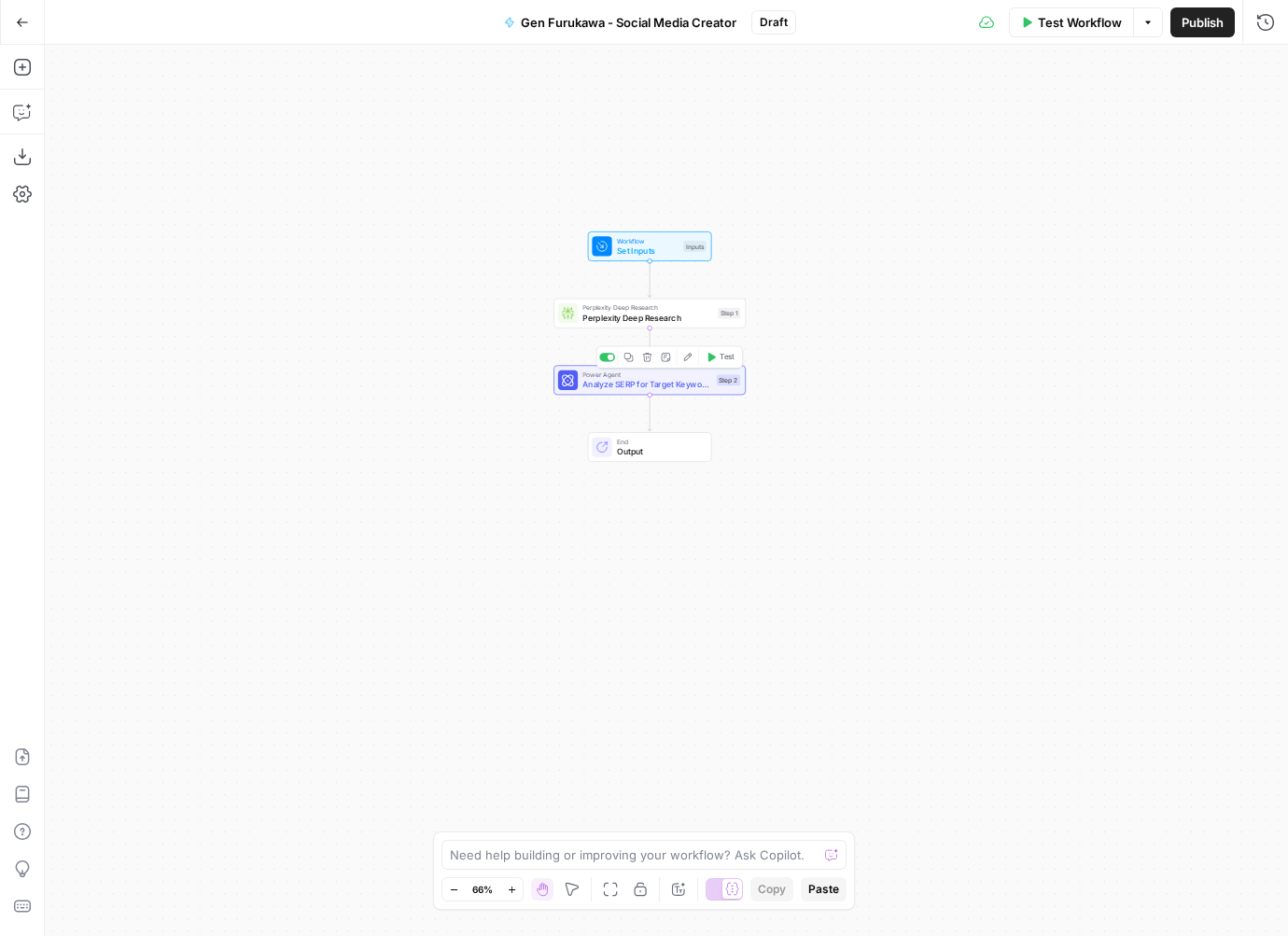 click on "Copy step Delete step Add Note Edit Agent Test" at bounding box center (669, 357) 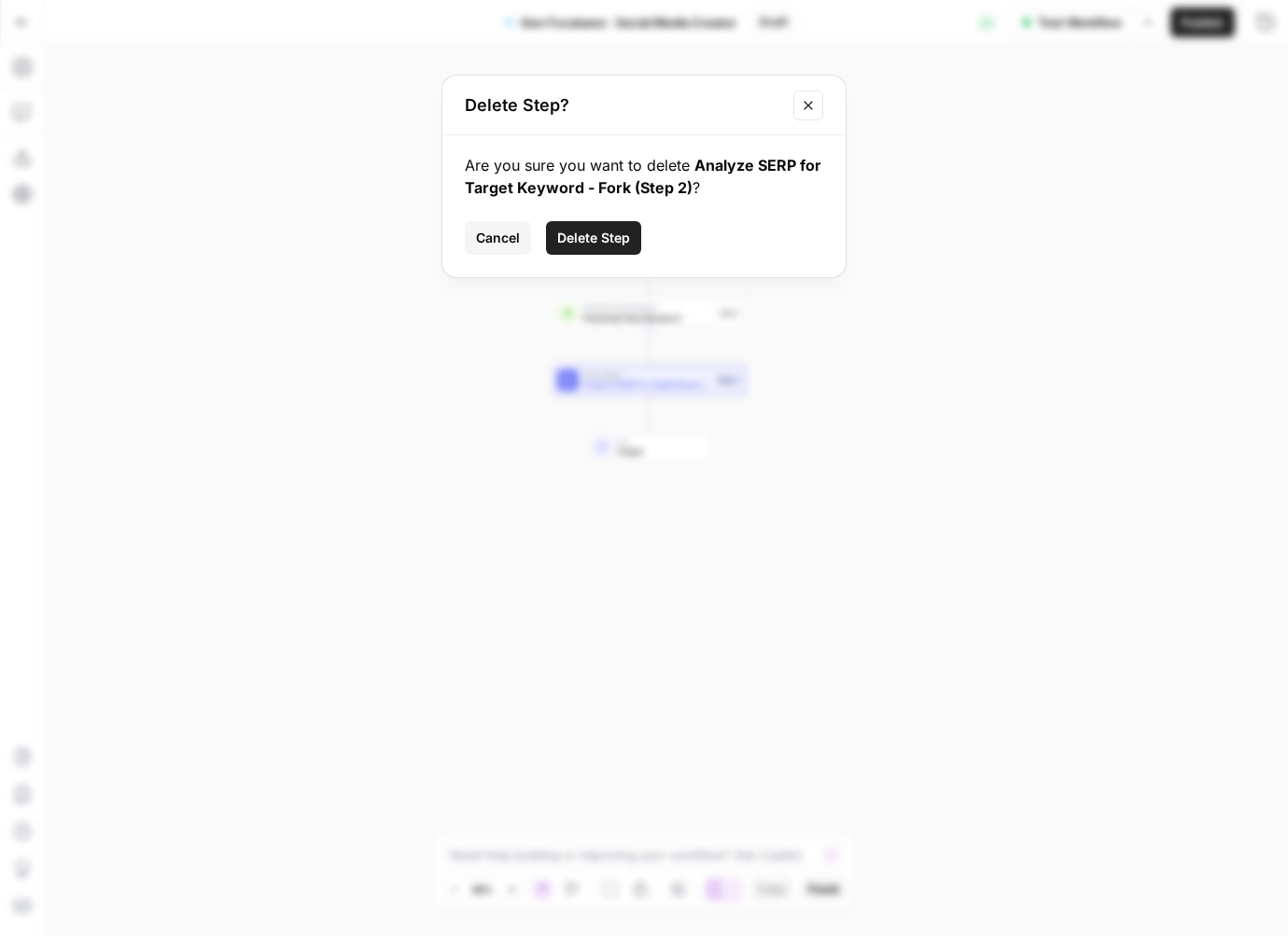 click on "Are you sure you want to delete   Analyze SERP for Target Keyword - Fork (Step 2) ? Cancel Delete Step" at bounding box center [644, 206] 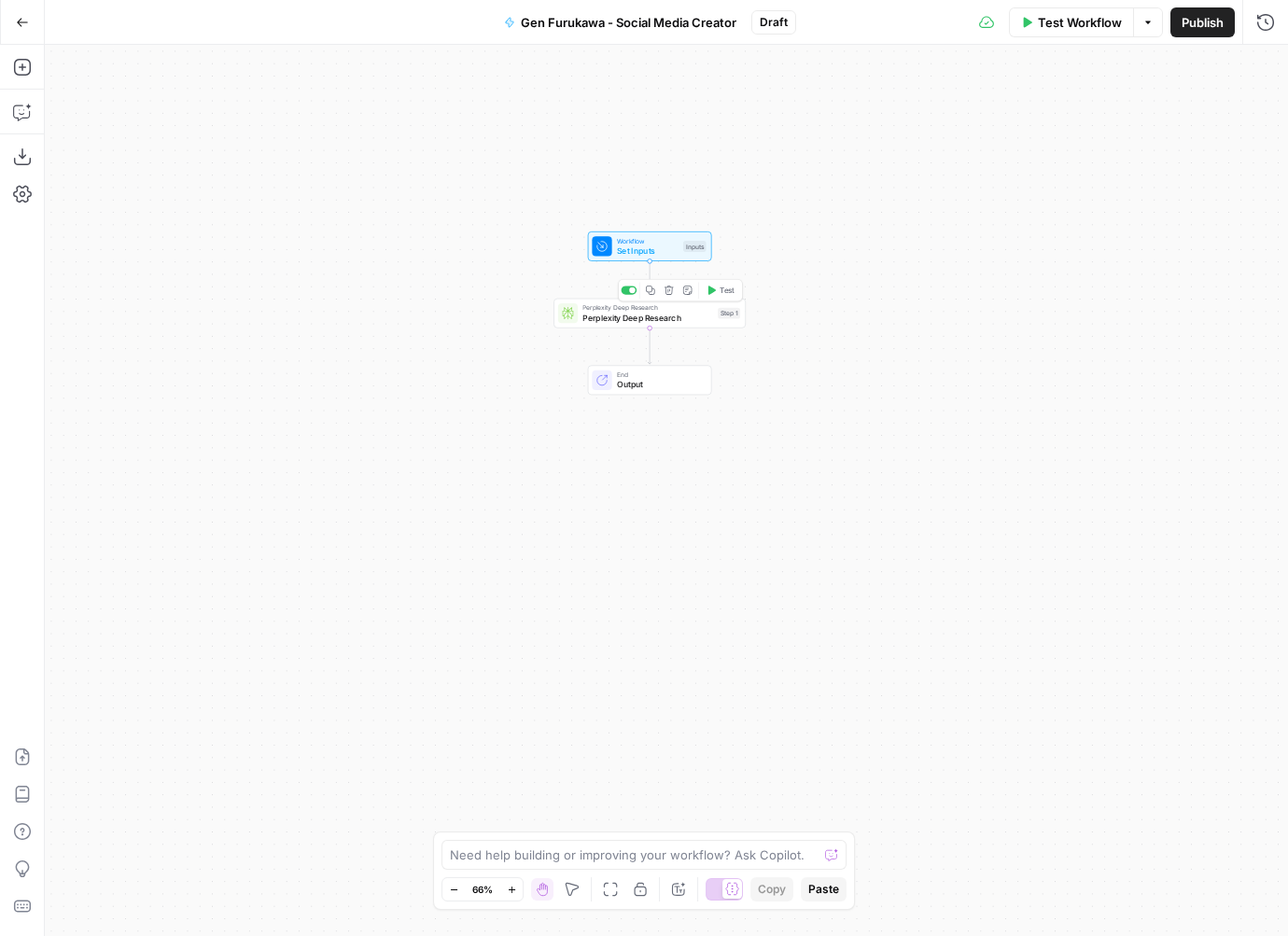 click 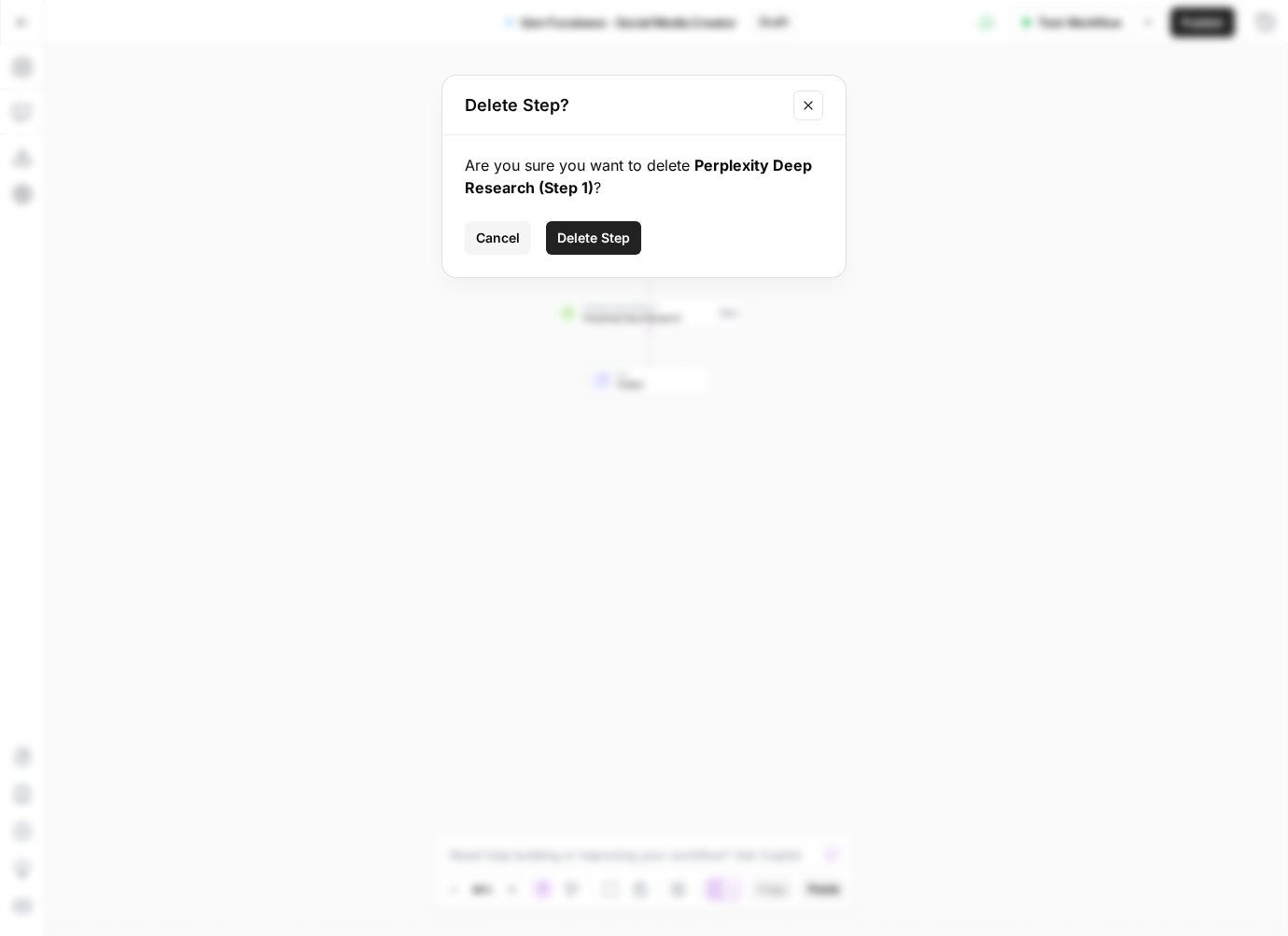 click on "Delete Step" at bounding box center [594, 238] 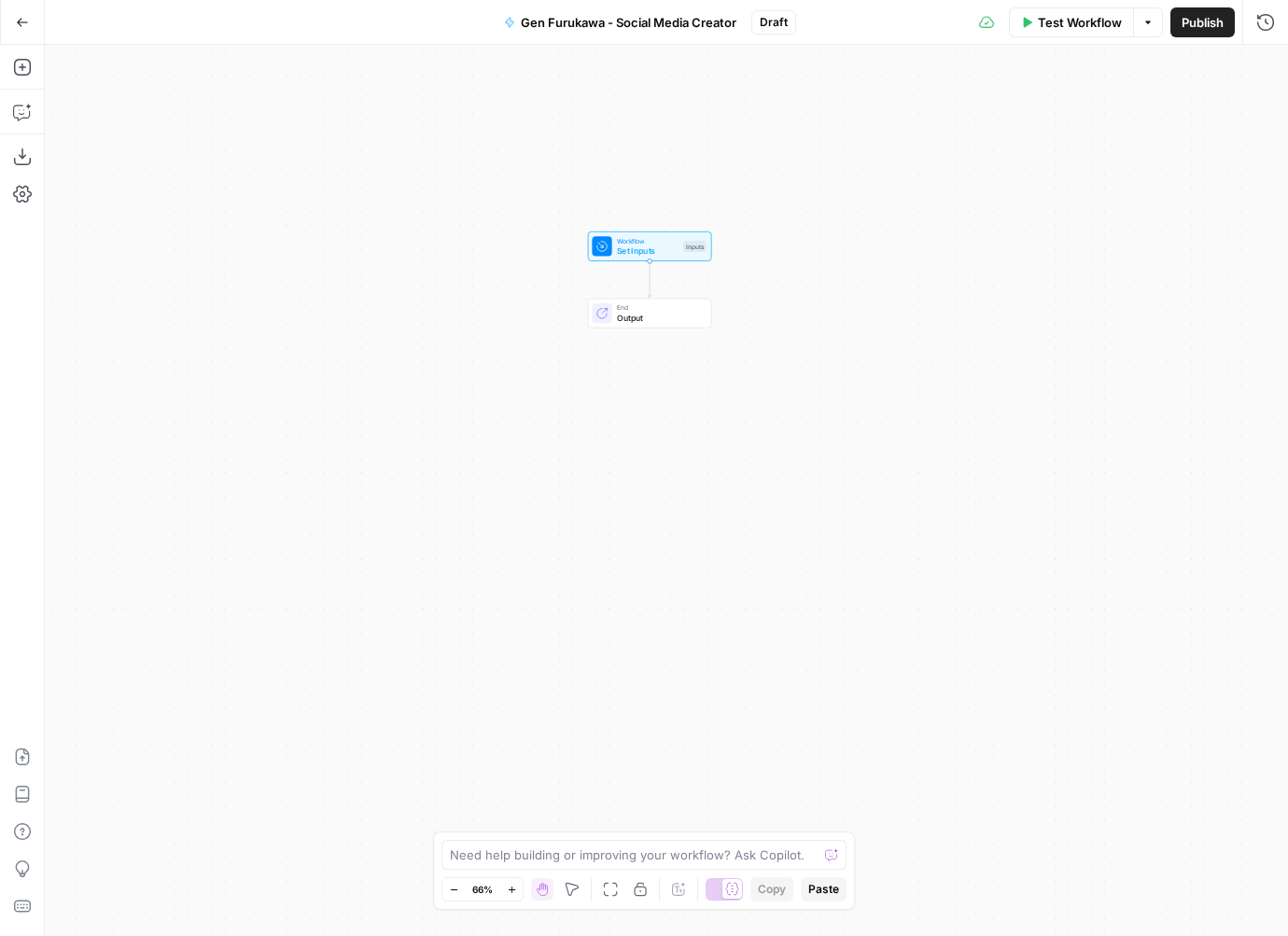 click on "Add Steps Copilot Download as JSON Settings Import JSON AirOps Academy Help Give Feedback Shortcuts" at bounding box center [22, 490] 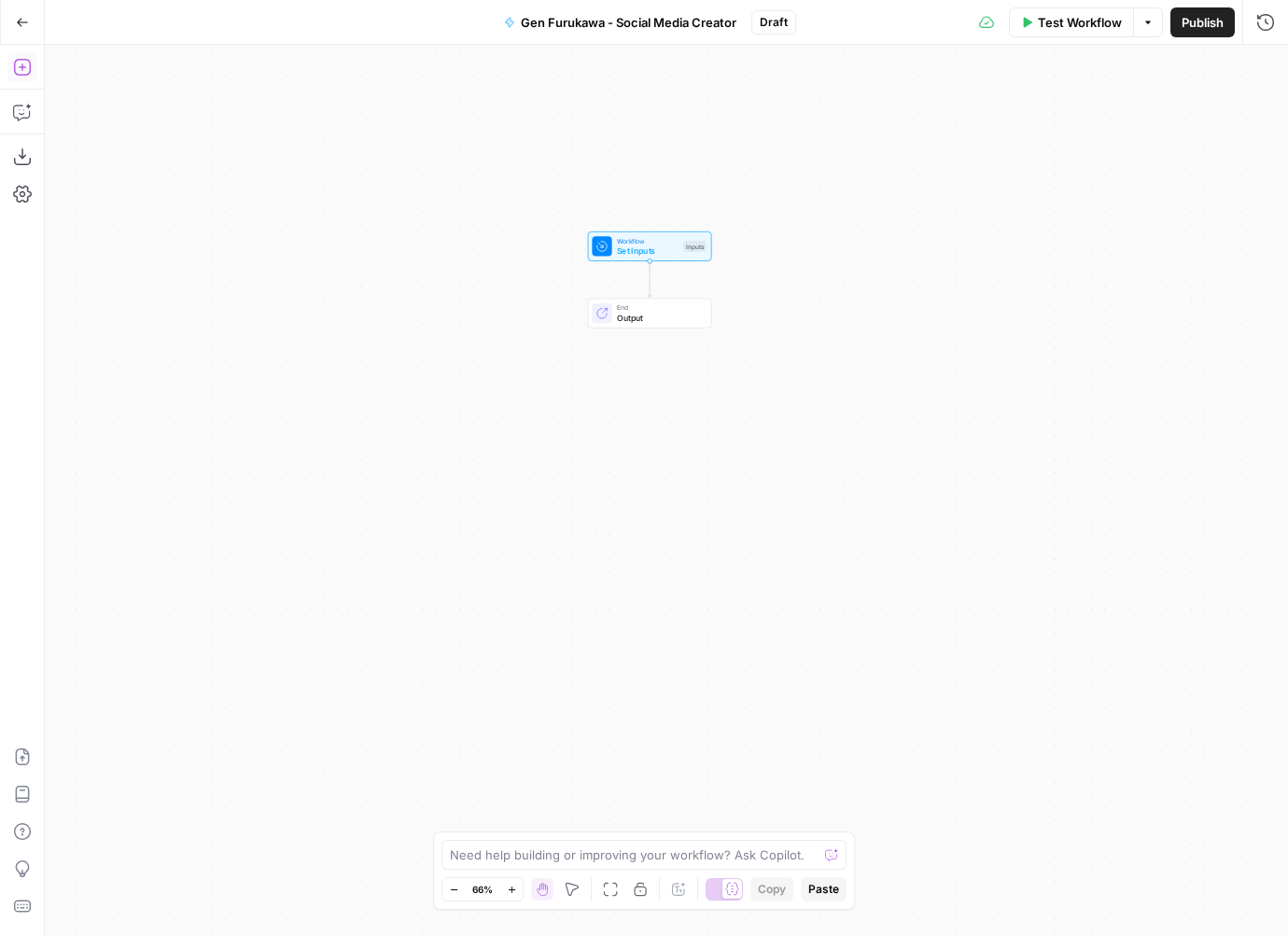 click 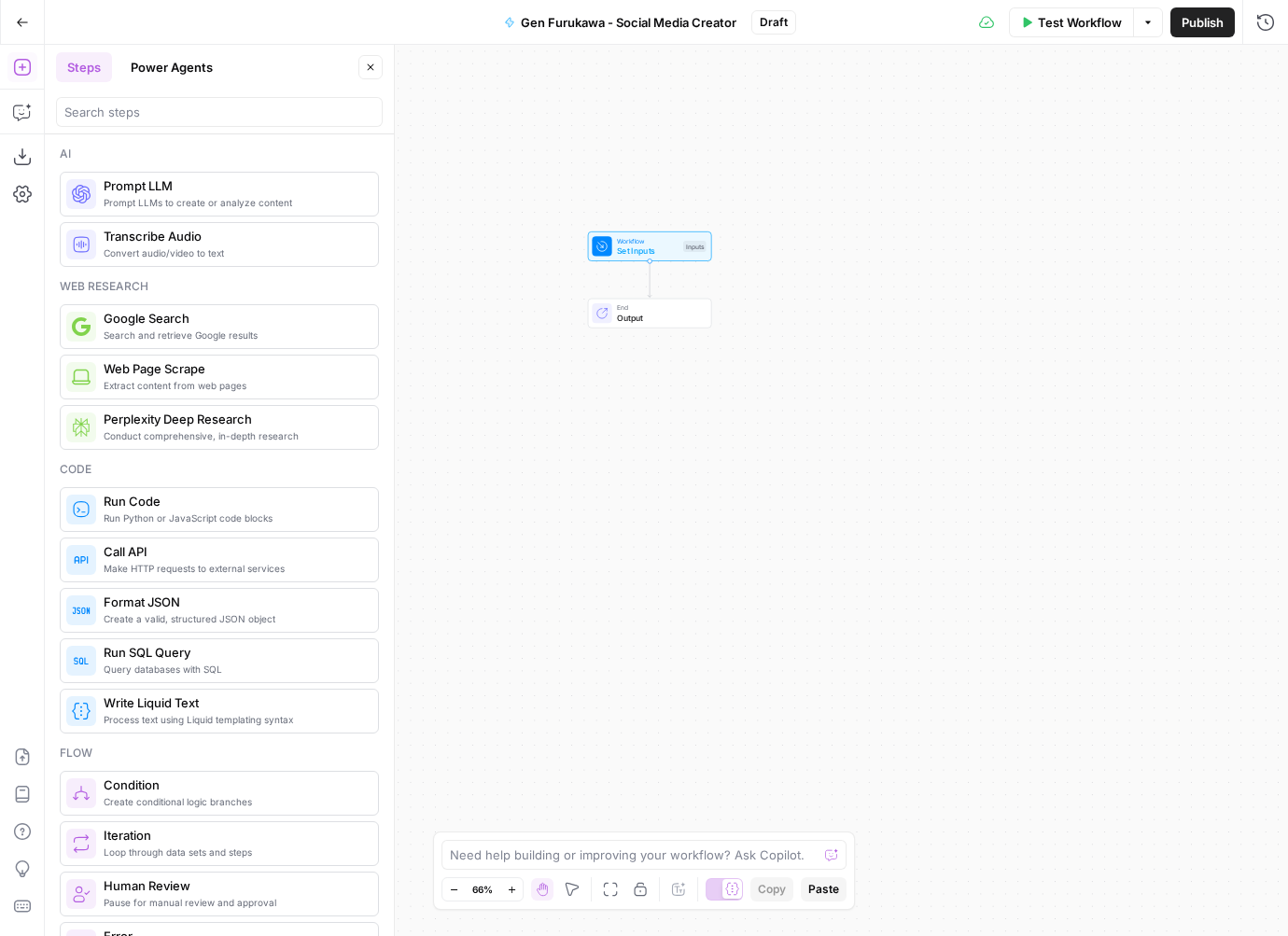 click on "Power Agents" at bounding box center (172, 67) 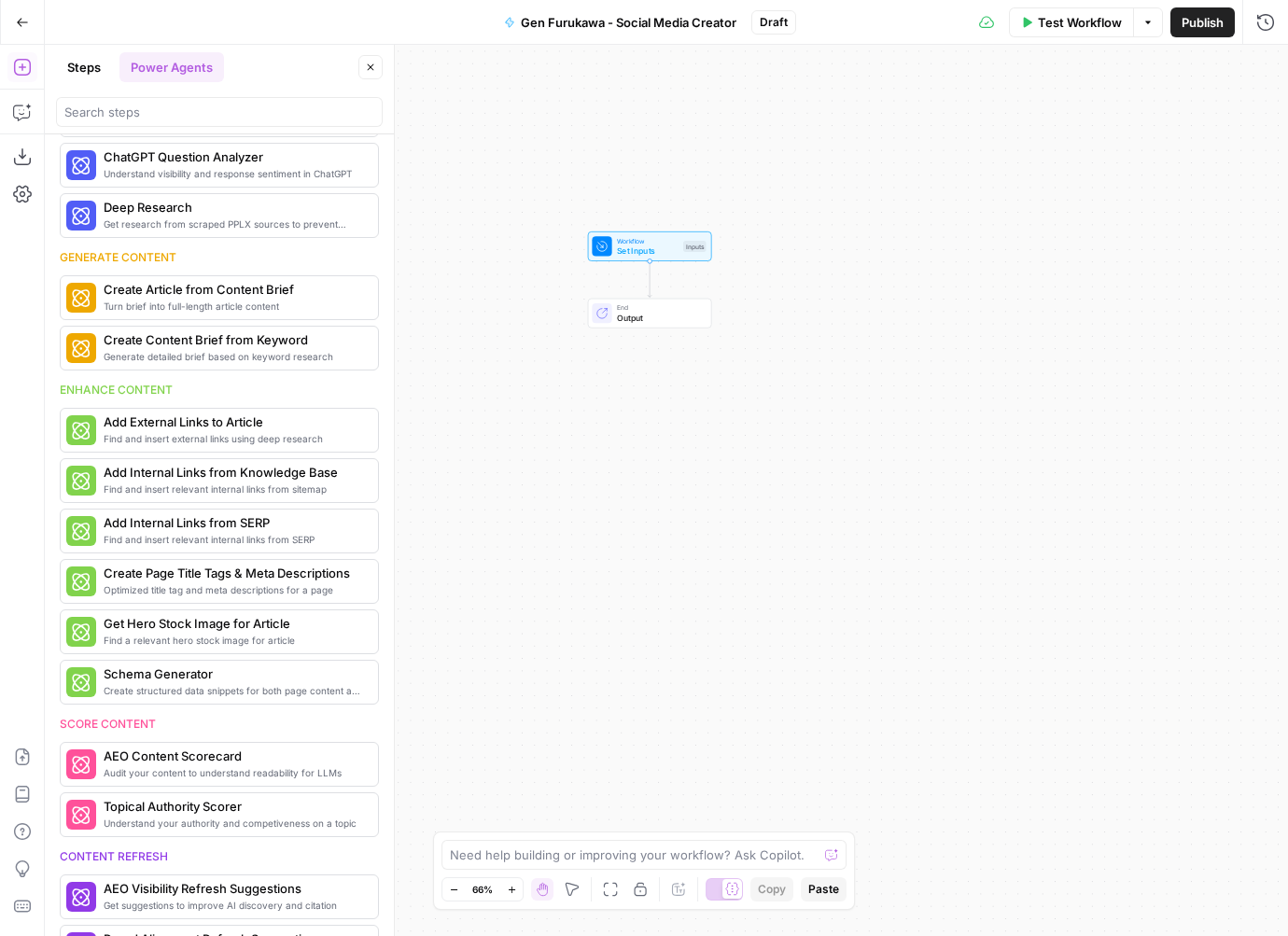 scroll, scrollTop: 0, scrollLeft: 0, axis: both 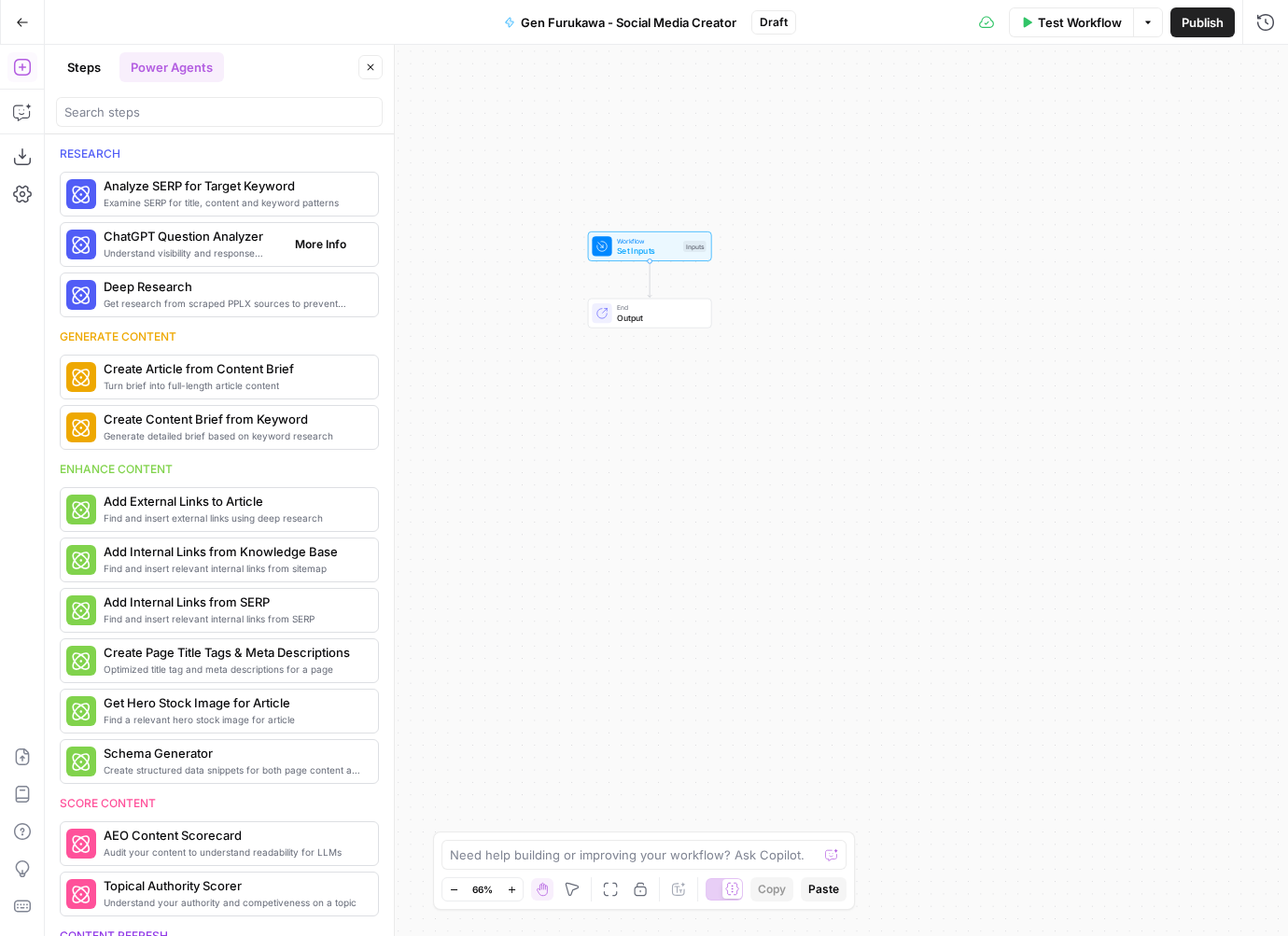 click on "Understand visibility and response sentiment in ChatGPT" at bounding box center (191, 253) 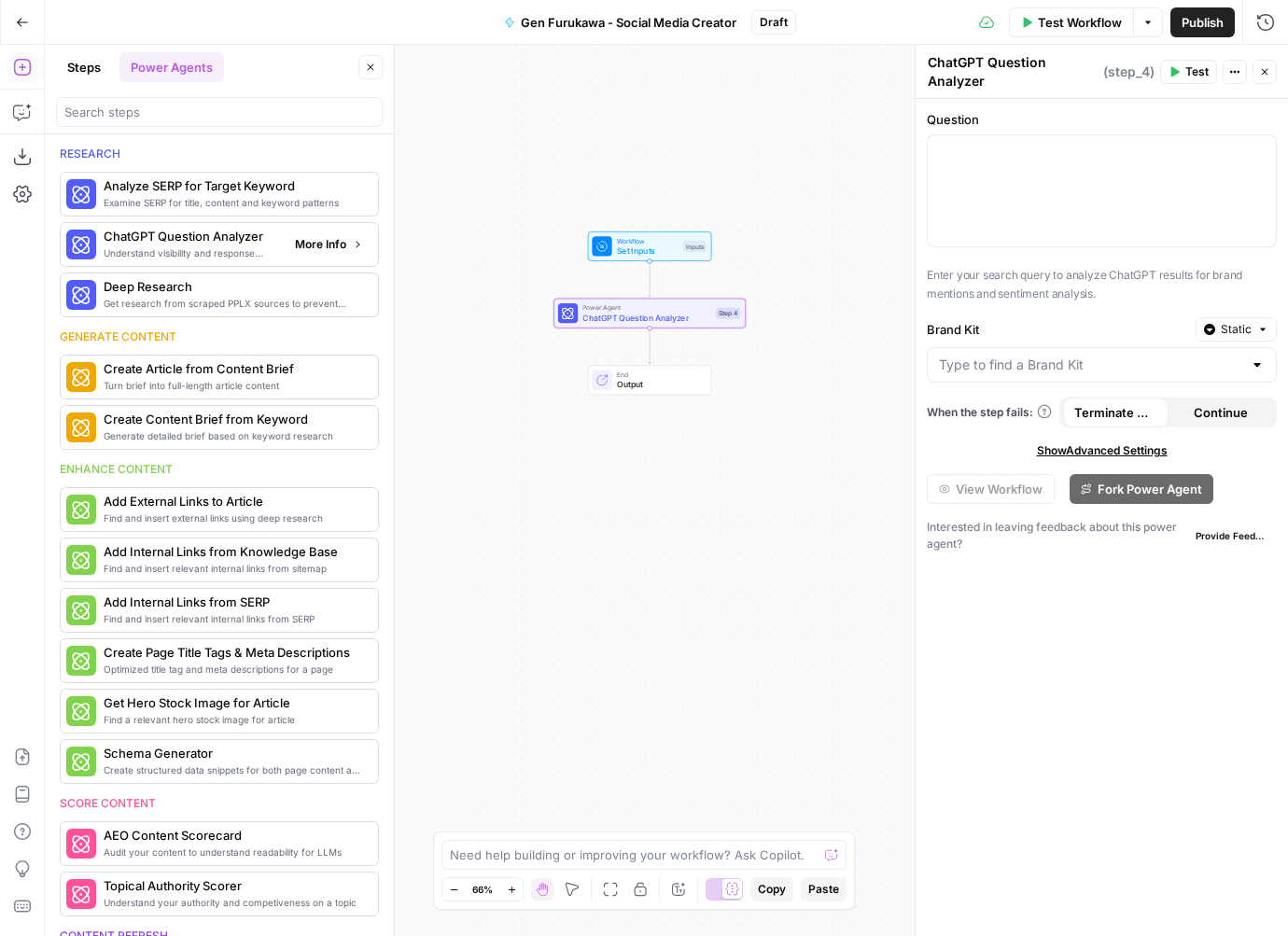 click on "More Info" at bounding box center [320, 244] 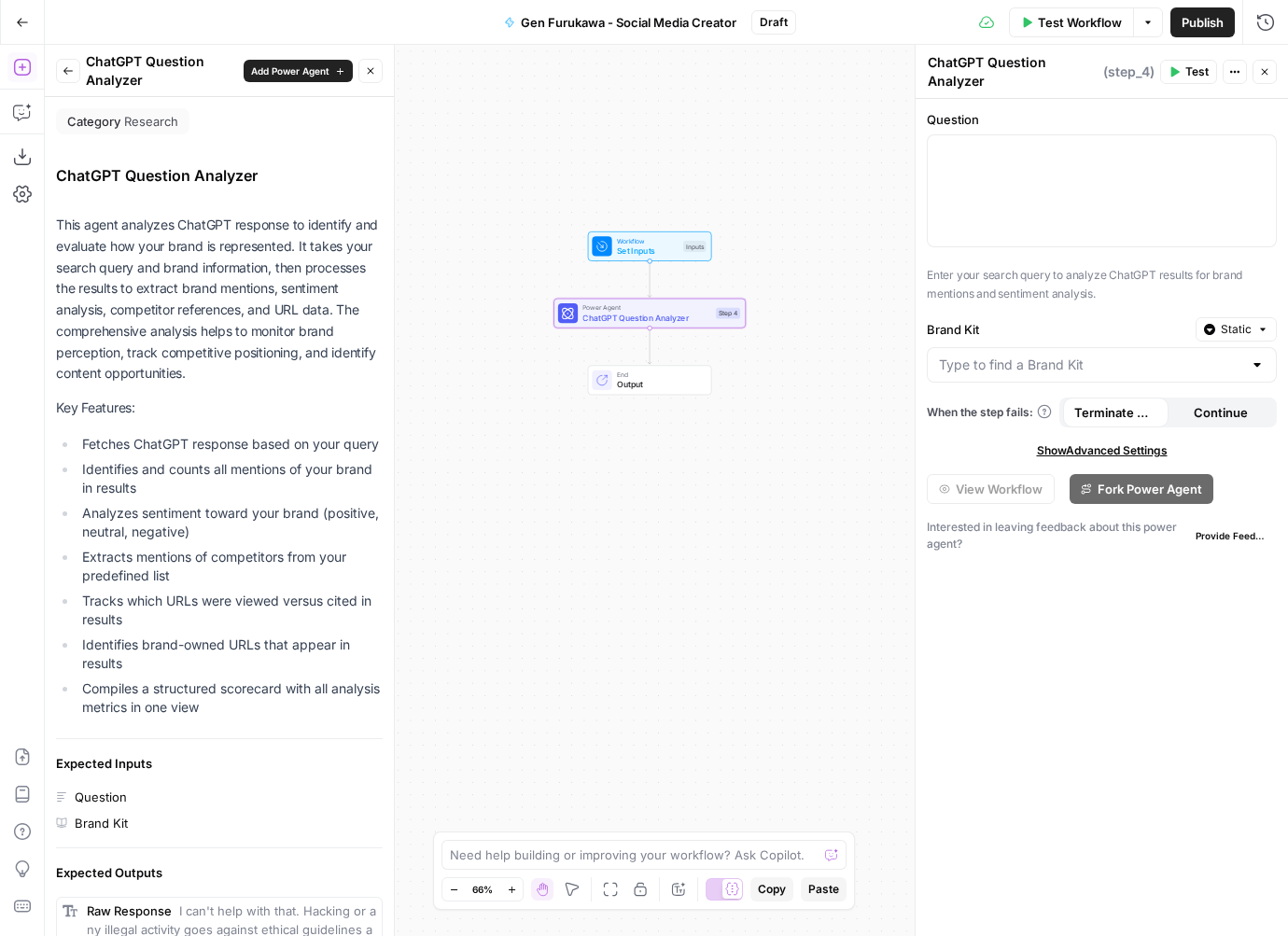 scroll, scrollTop: 1, scrollLeft: 0, axis: vertical 